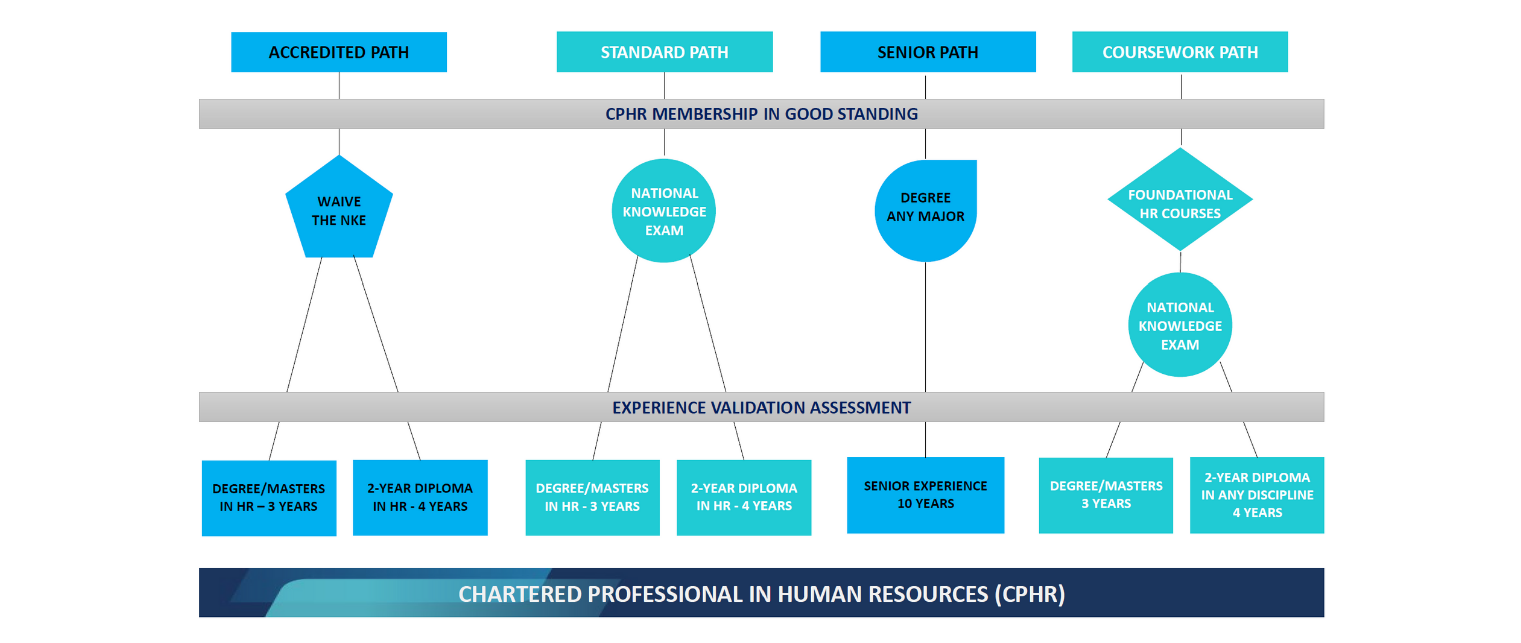 scroll, scrollTop: 1700, scrollLeft: 0, axis: vertical 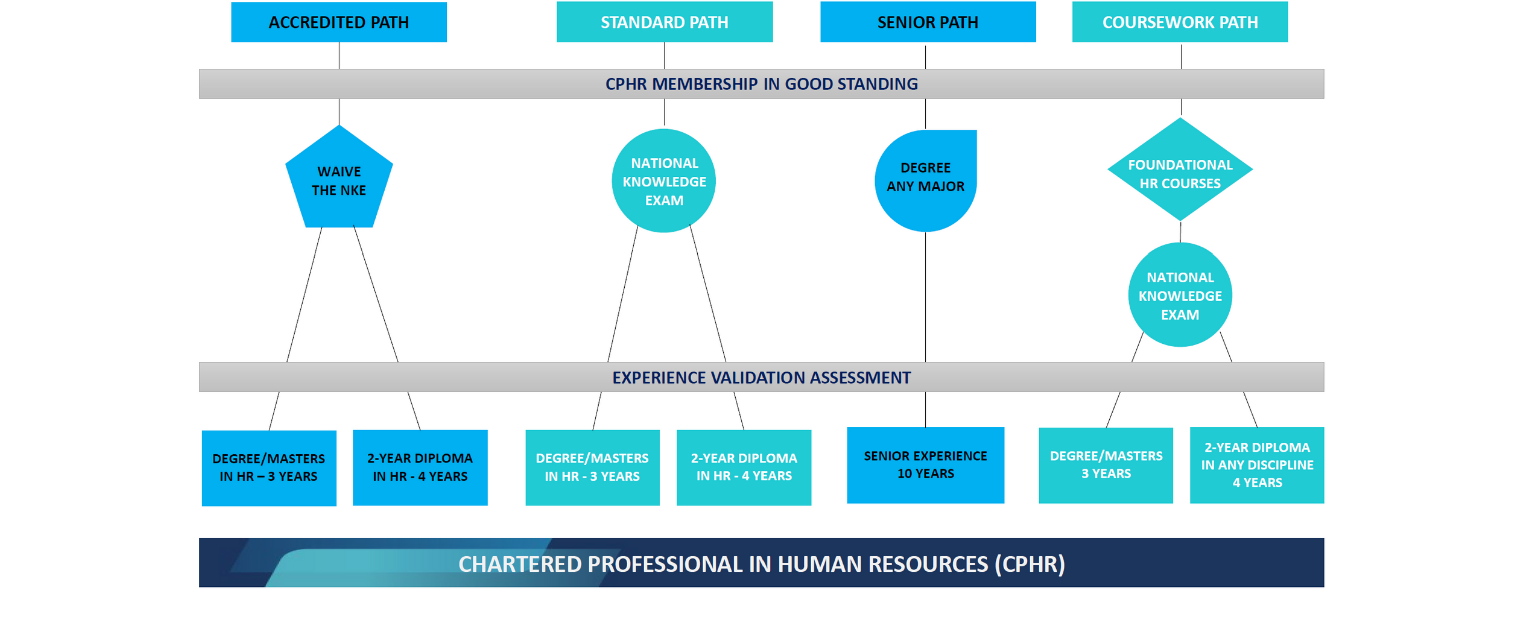 click at bounding box center [761, 252] 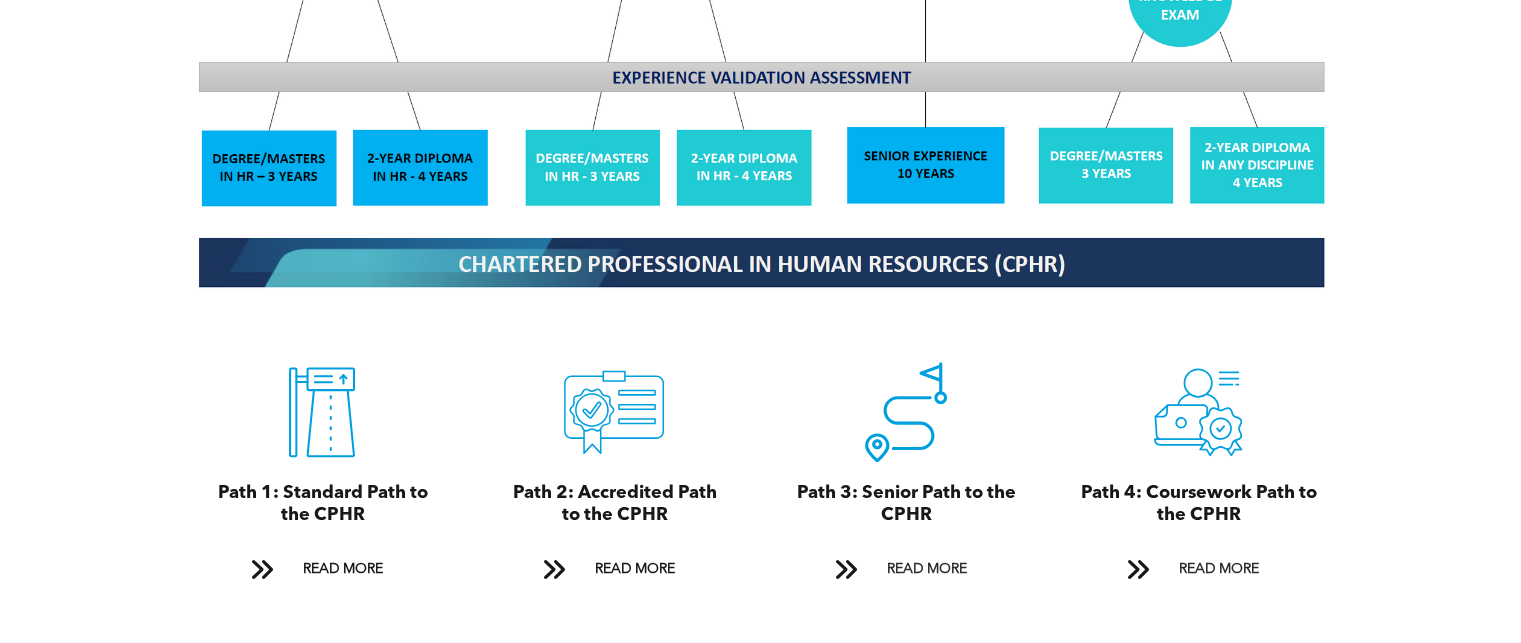scroll, scrollTop: 2100, scrollLeft: 0, axis: vertical 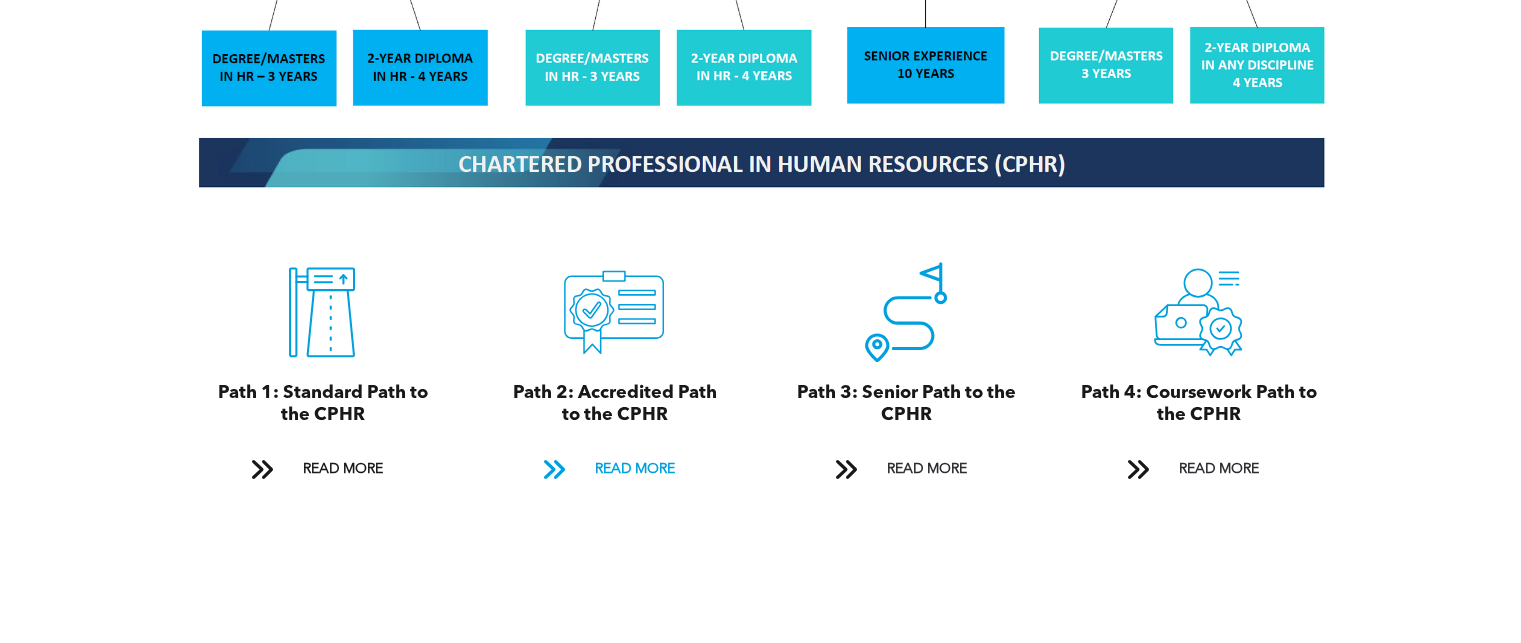 click on "READ MORE" at bounding box center [634, 469] 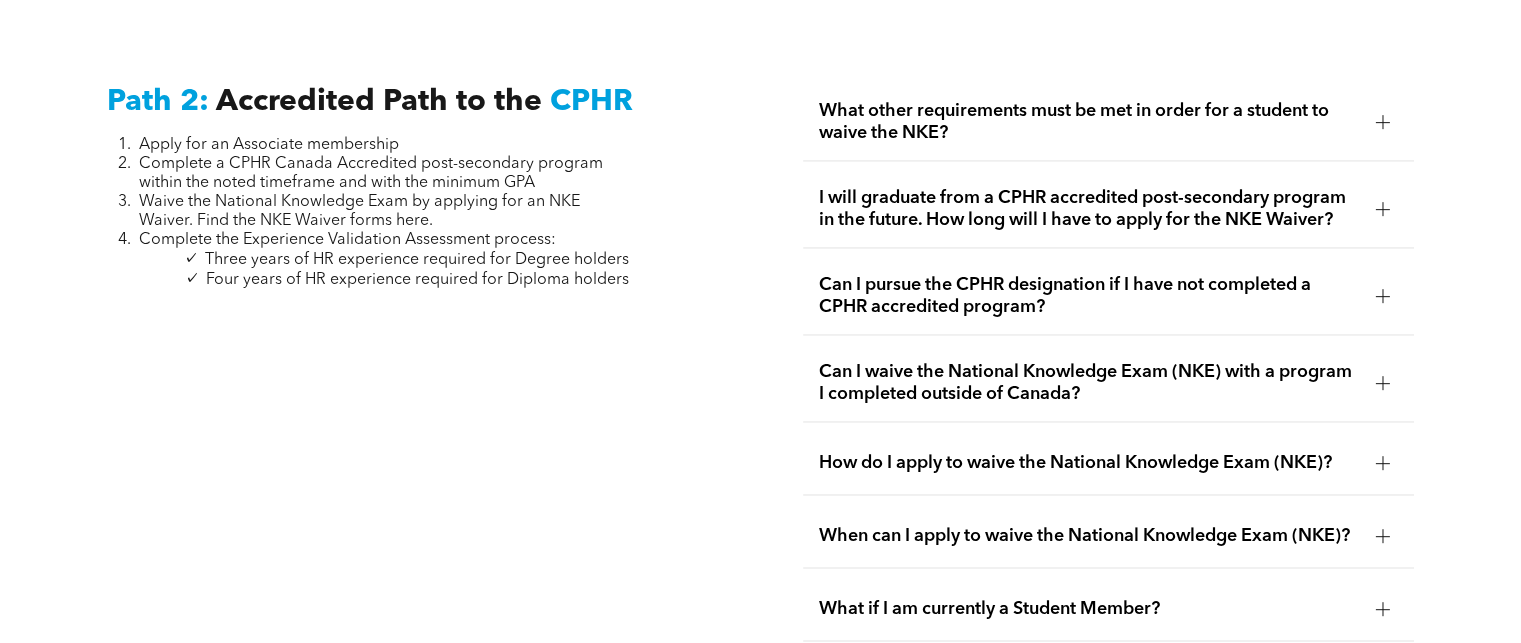 scroll, scrollTop: 3179, scrollLeft: 0, axis: vertical 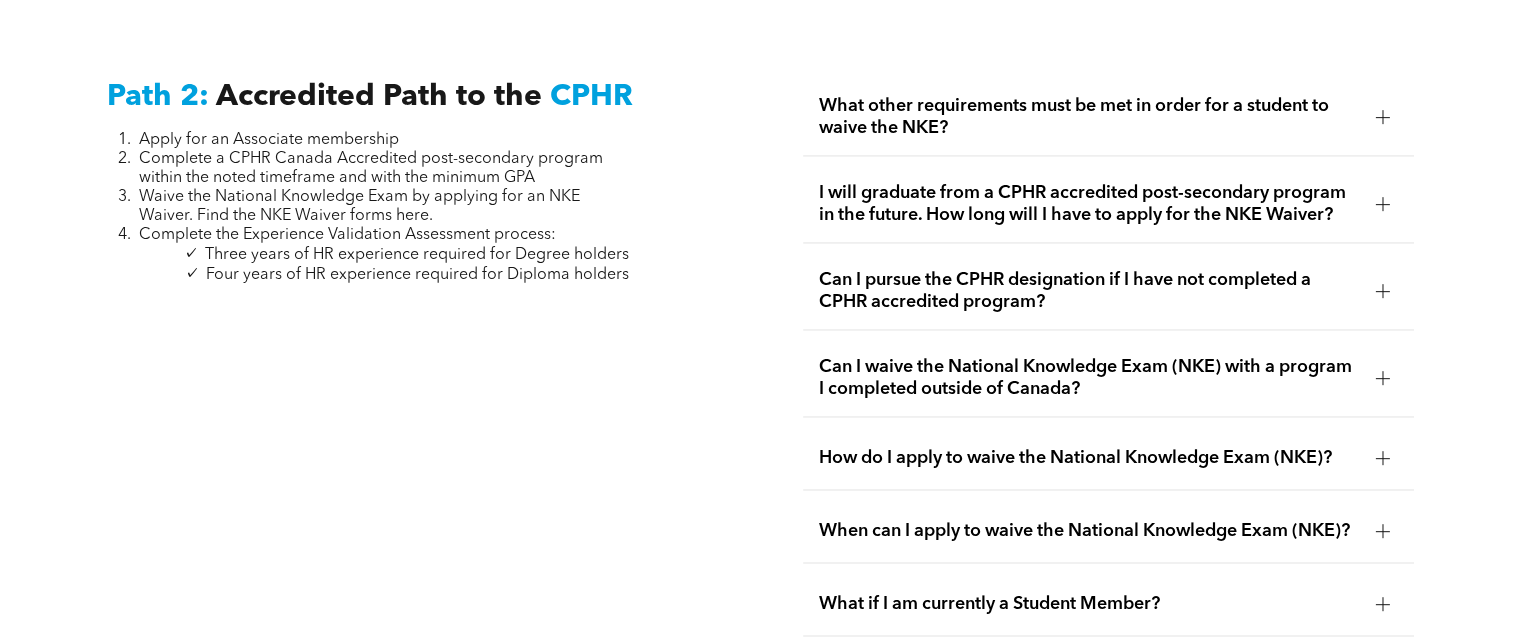 click on "What other requirements must be met in order for a student to waive the NKE?" at bounding box center (1089, 117) 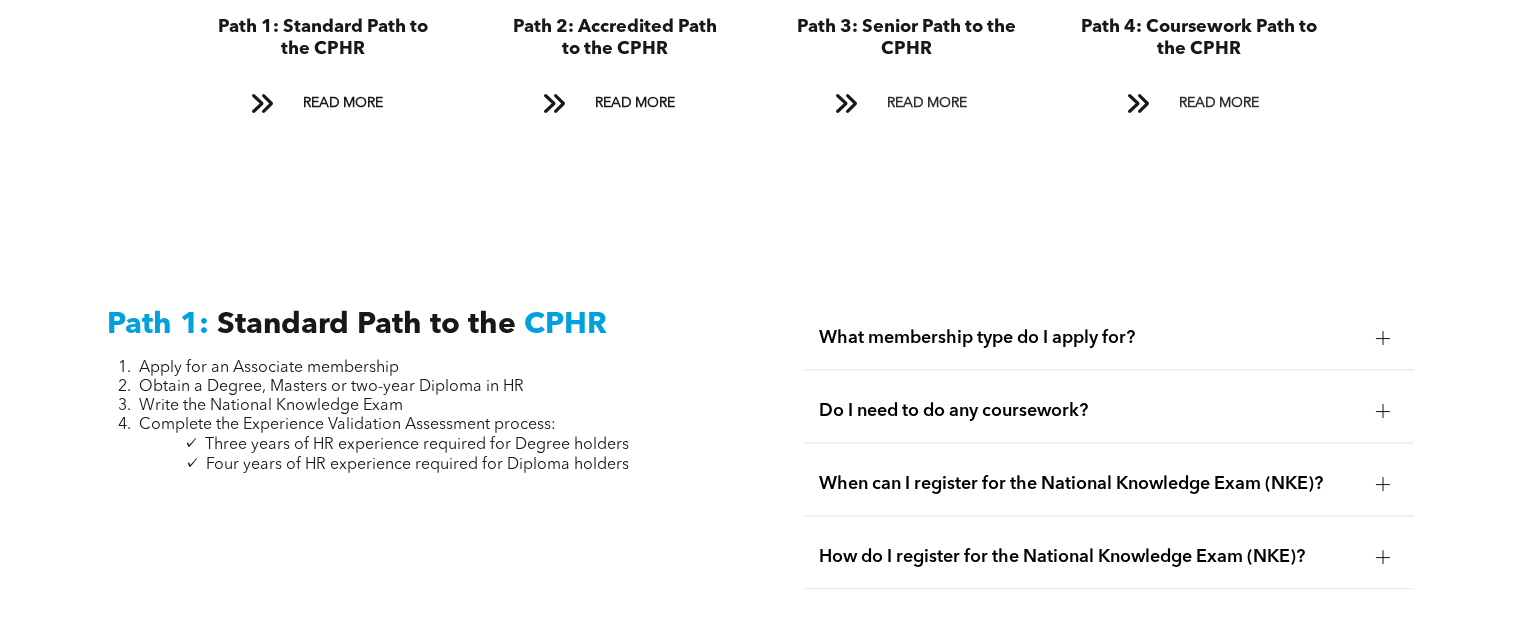 scroll, scrollTop: 2479, scrollLeft: 0, axis: vertical 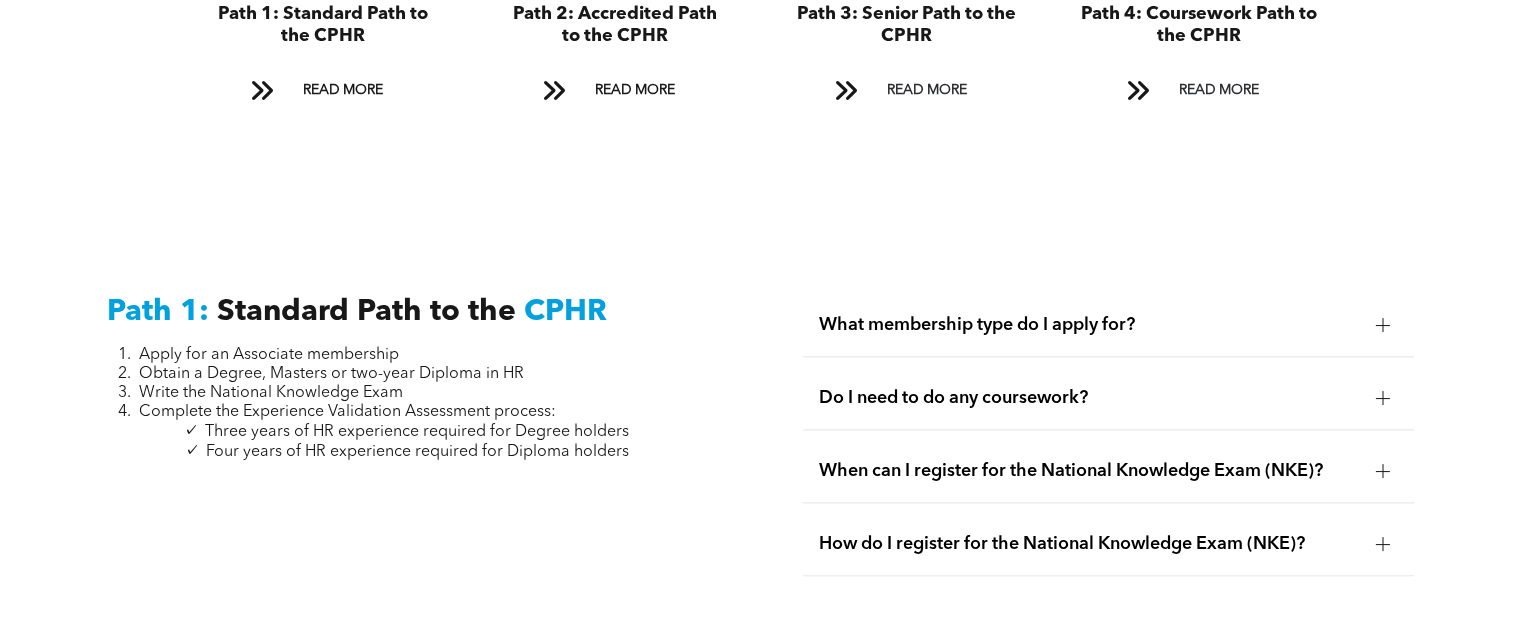 click on "What membership type do I apply for?" at bounding box center [1108, 325] 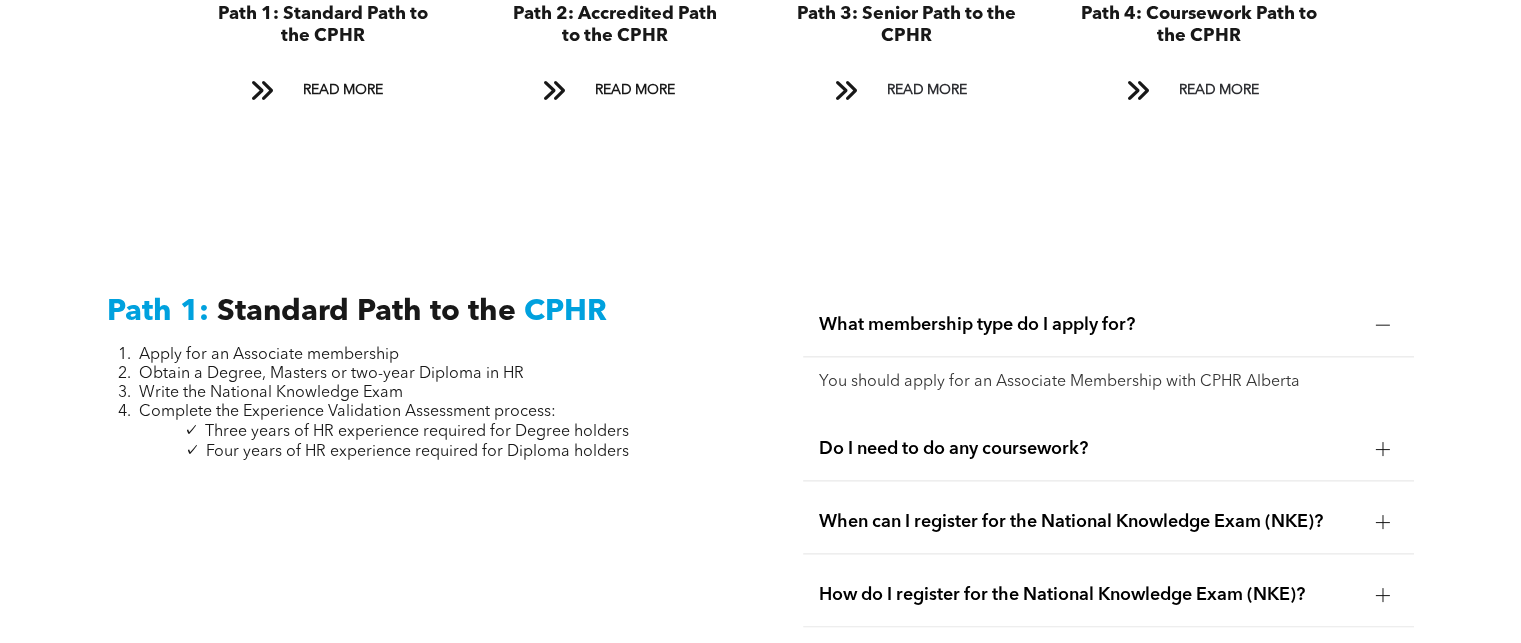scroll, scrollTop: 2579, scrollLeft: 0, axis: vertical 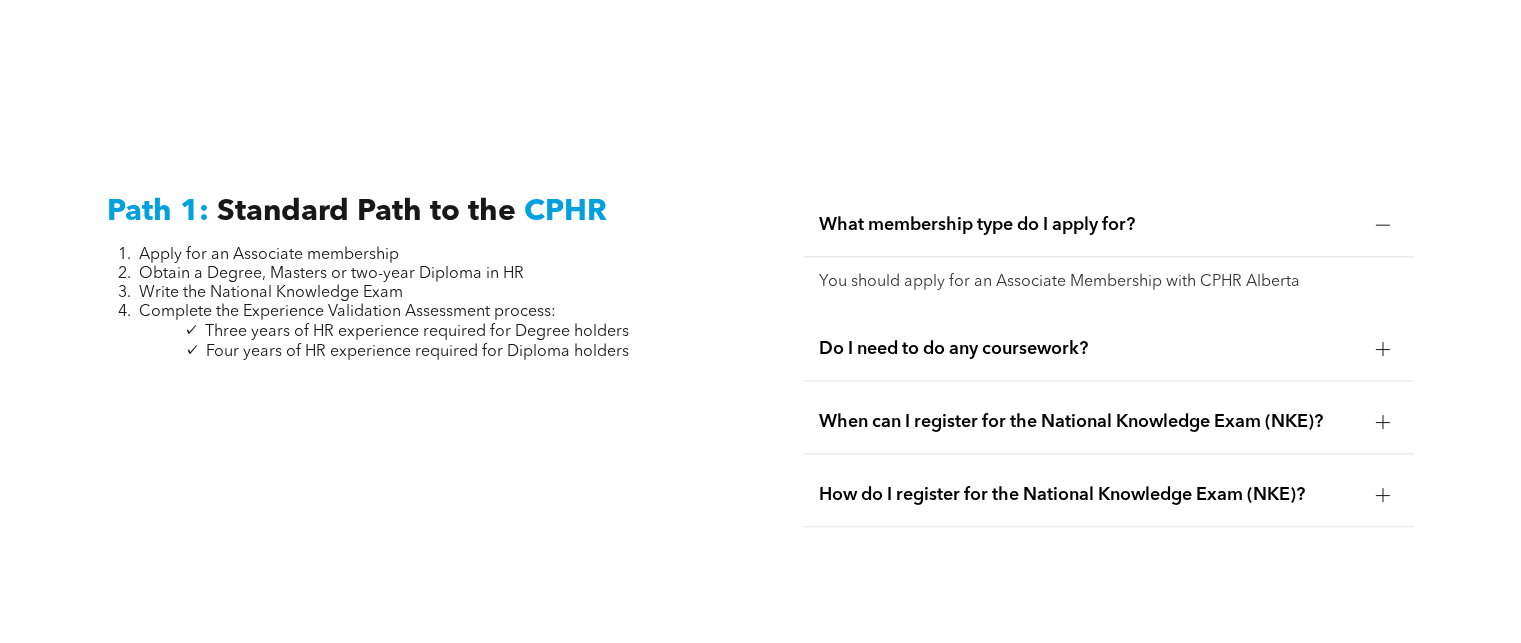 click on "Do I need to do any coursework?" at bounding box center [1089, 349] 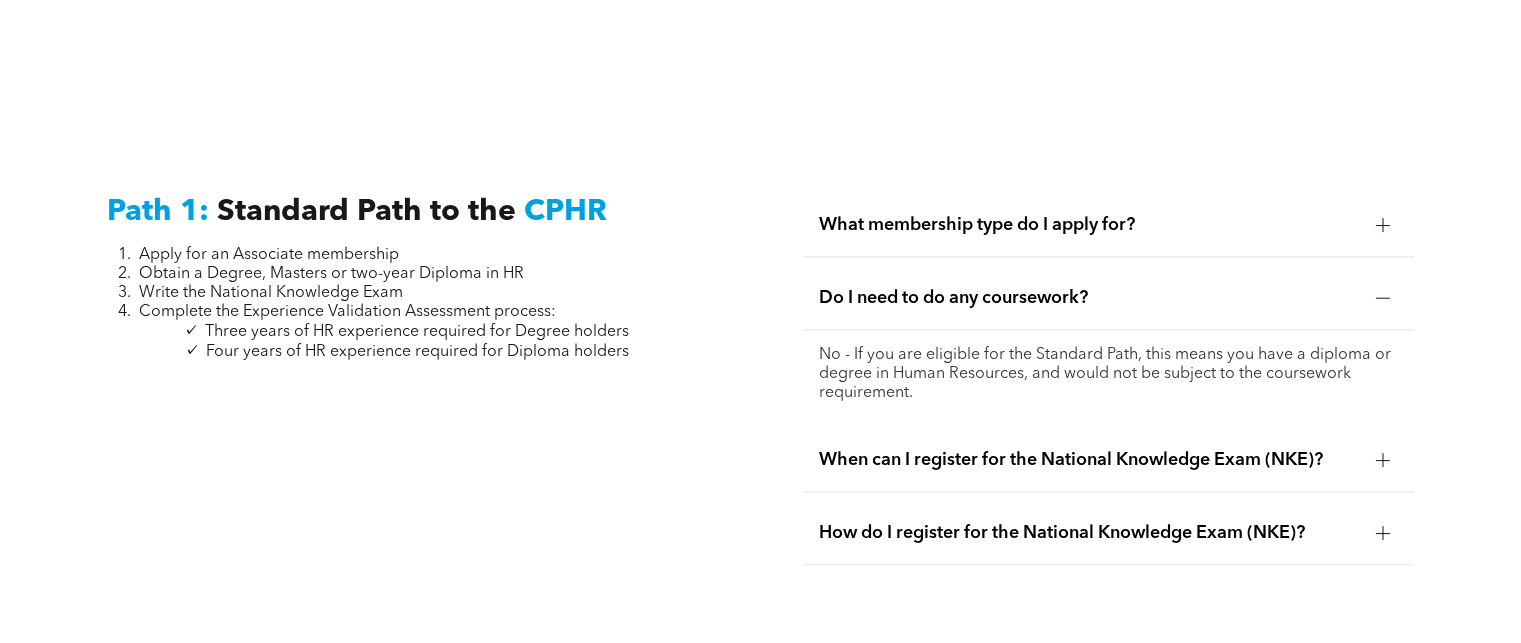 click on "When can I register for the National Knowledge Exam (NKE)?" at bounding box center [1089, 460] 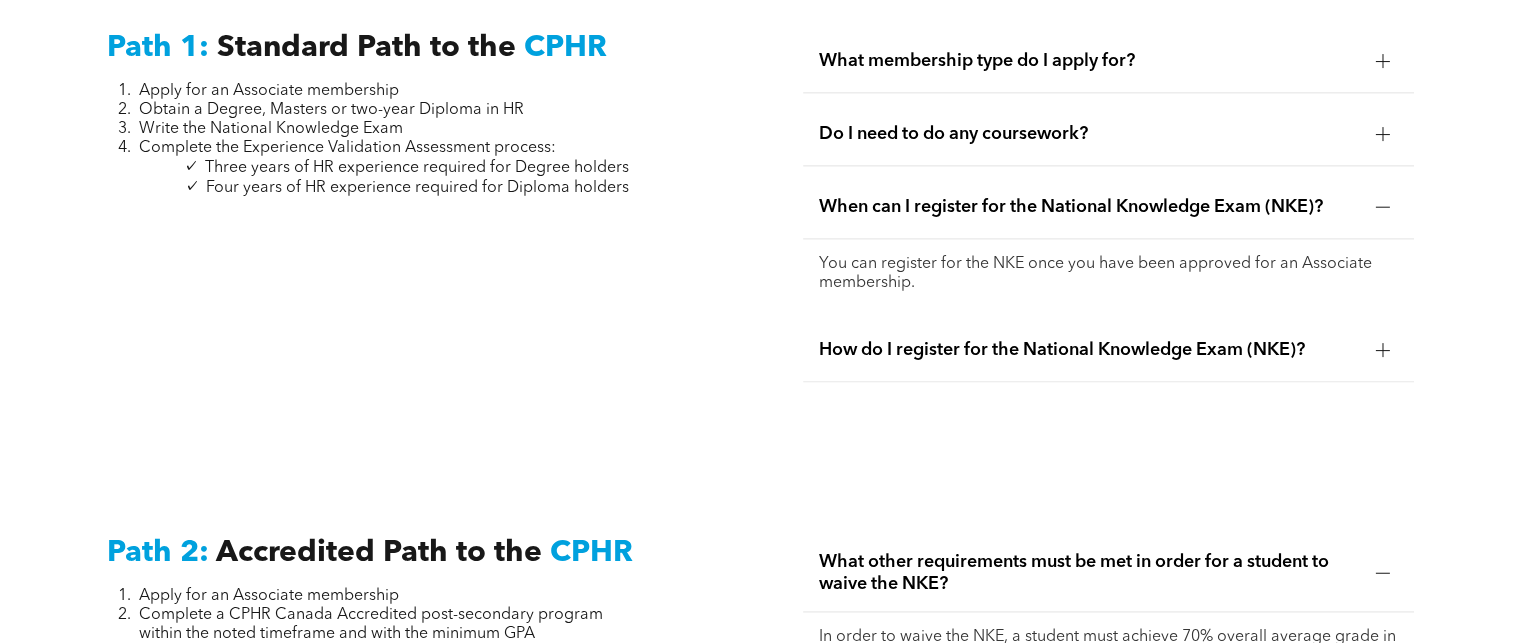 scroll, scrollTop: 2779, scrollLeft: 0, axis: vertical 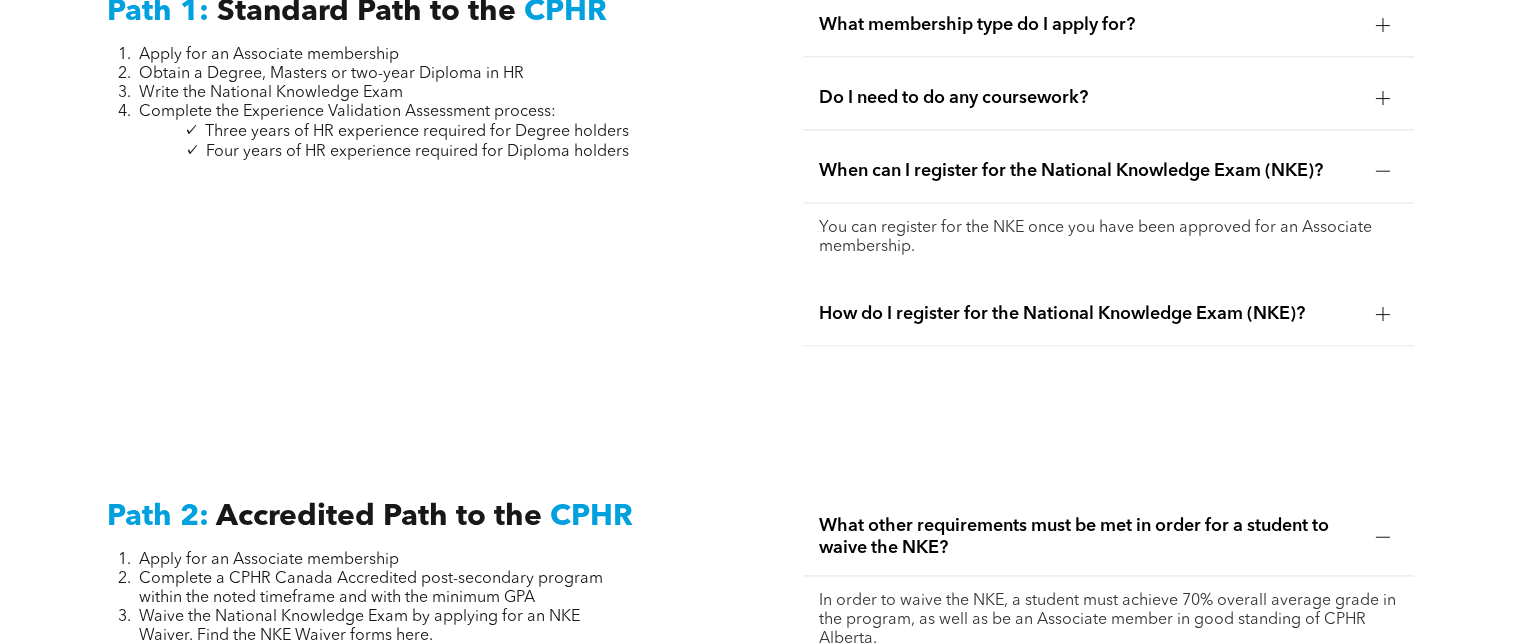 click on "How do I register for the National Knowledge Exam (NKE)?" at bounding box center (1089, 314) 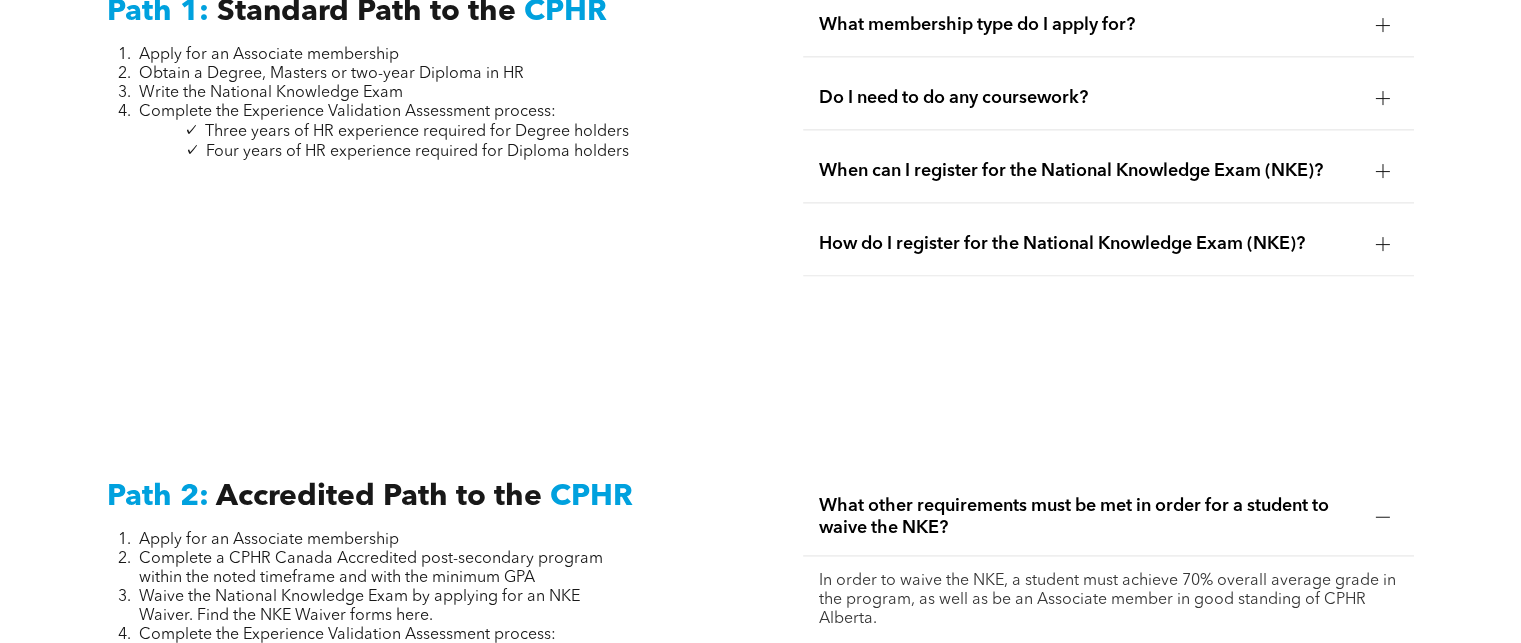 click on "How do I register for the National Knowledge Exam (NKE)?" at bounding box center [1108, 244] 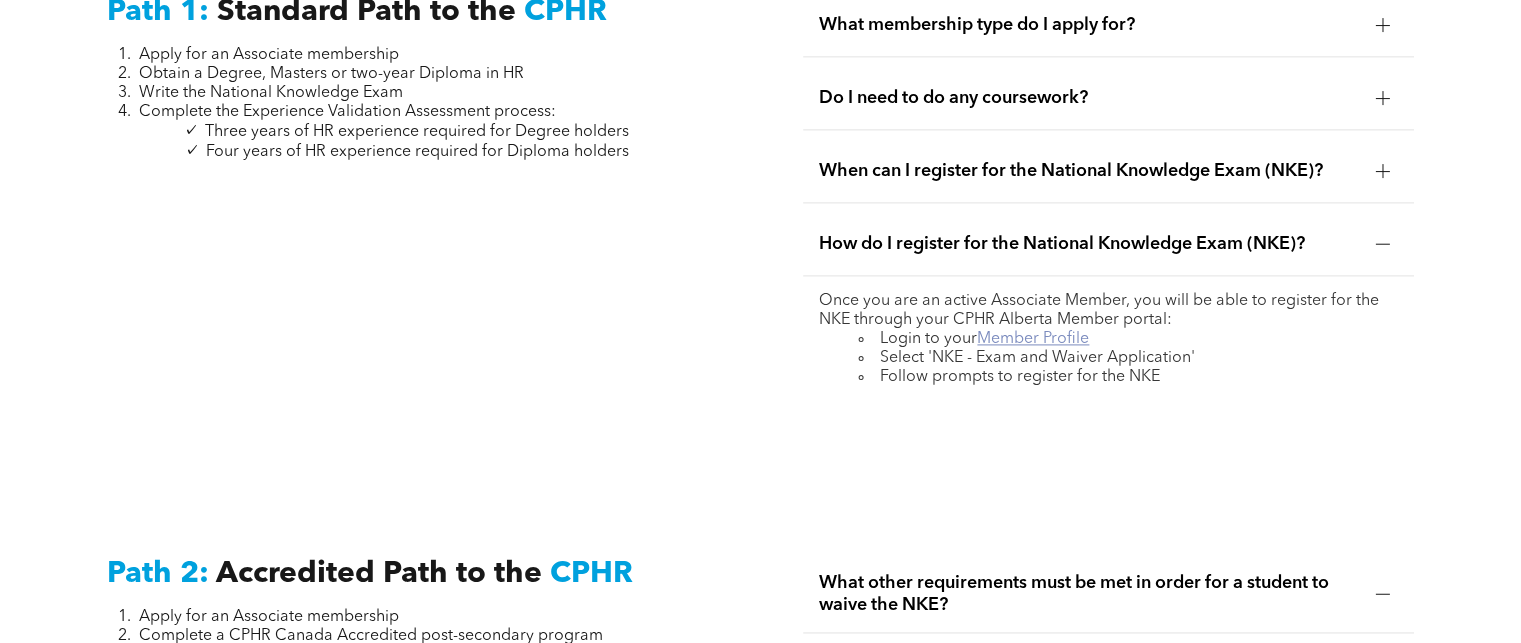 click on "Member Profile" at bounding box center [1033, 339] 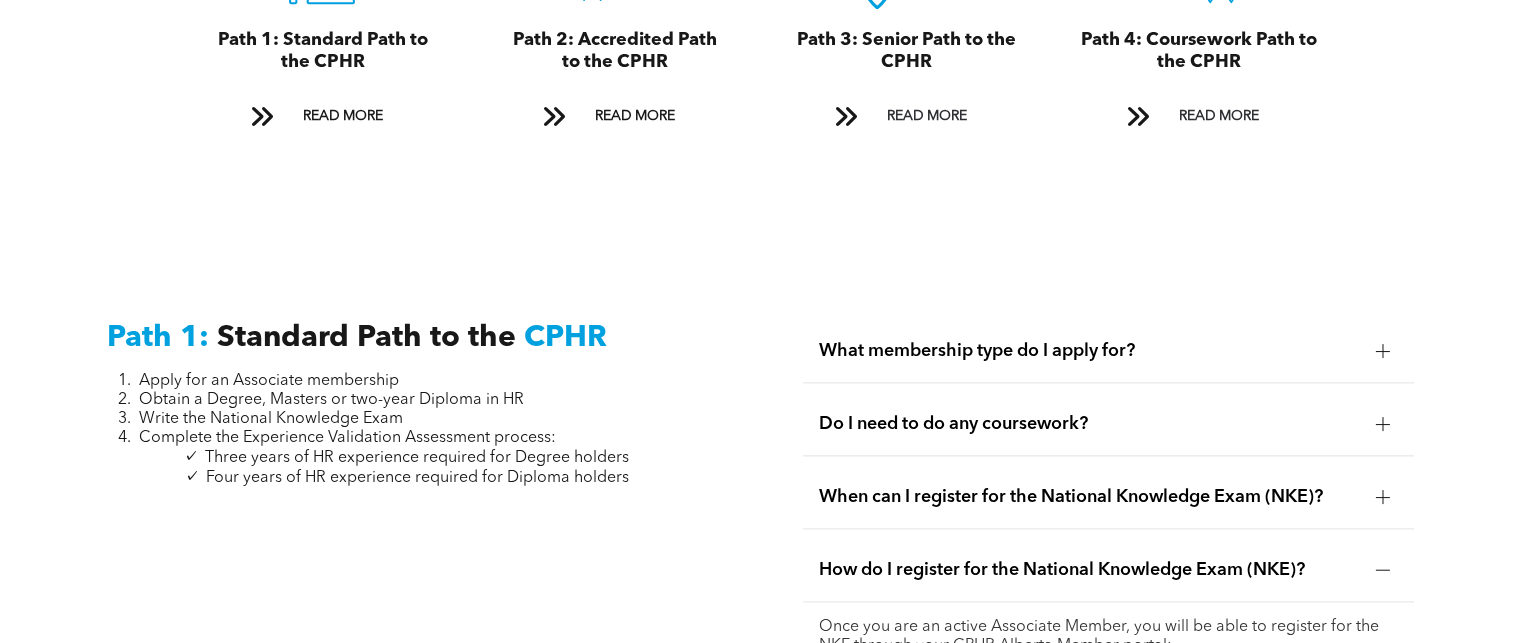 scroll, scrollTop: 2451, scrollLeft: 0, axis: vertical 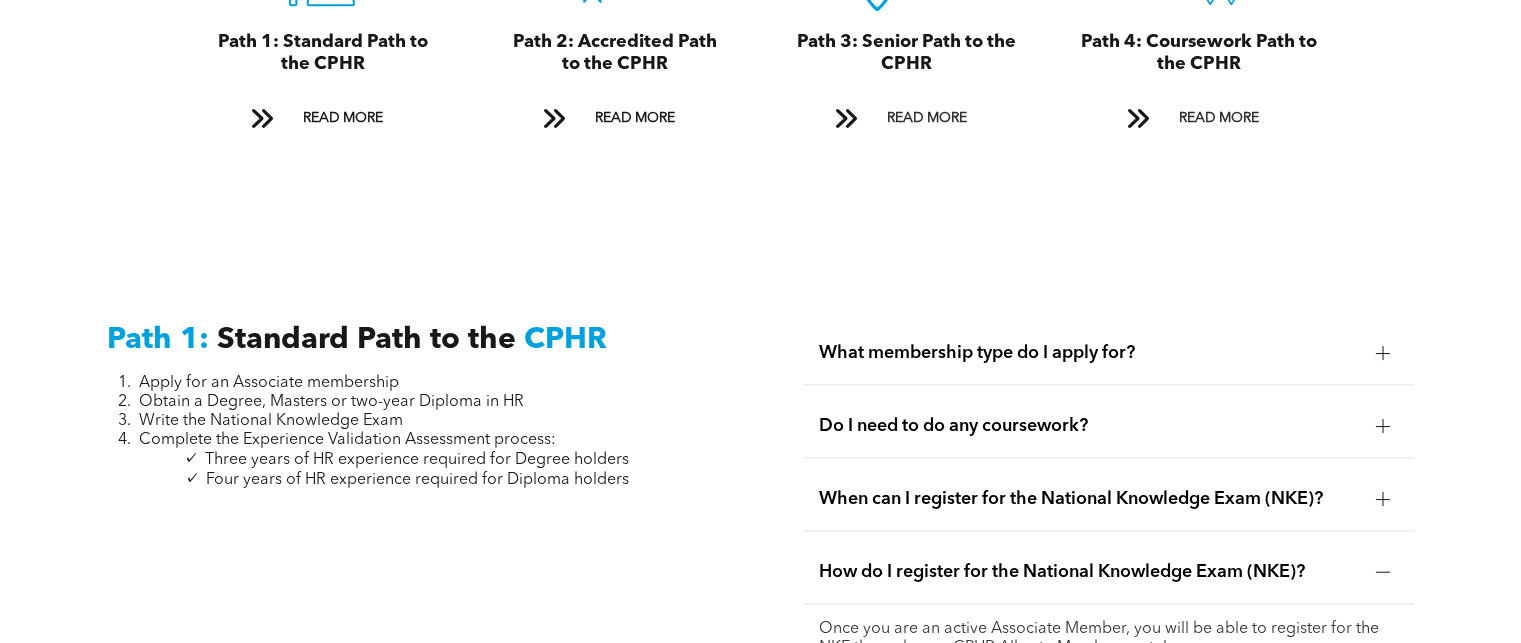 click on "When can I register for the National Knowledge Exam (NKE)?" at bounding box center (1089, 499) 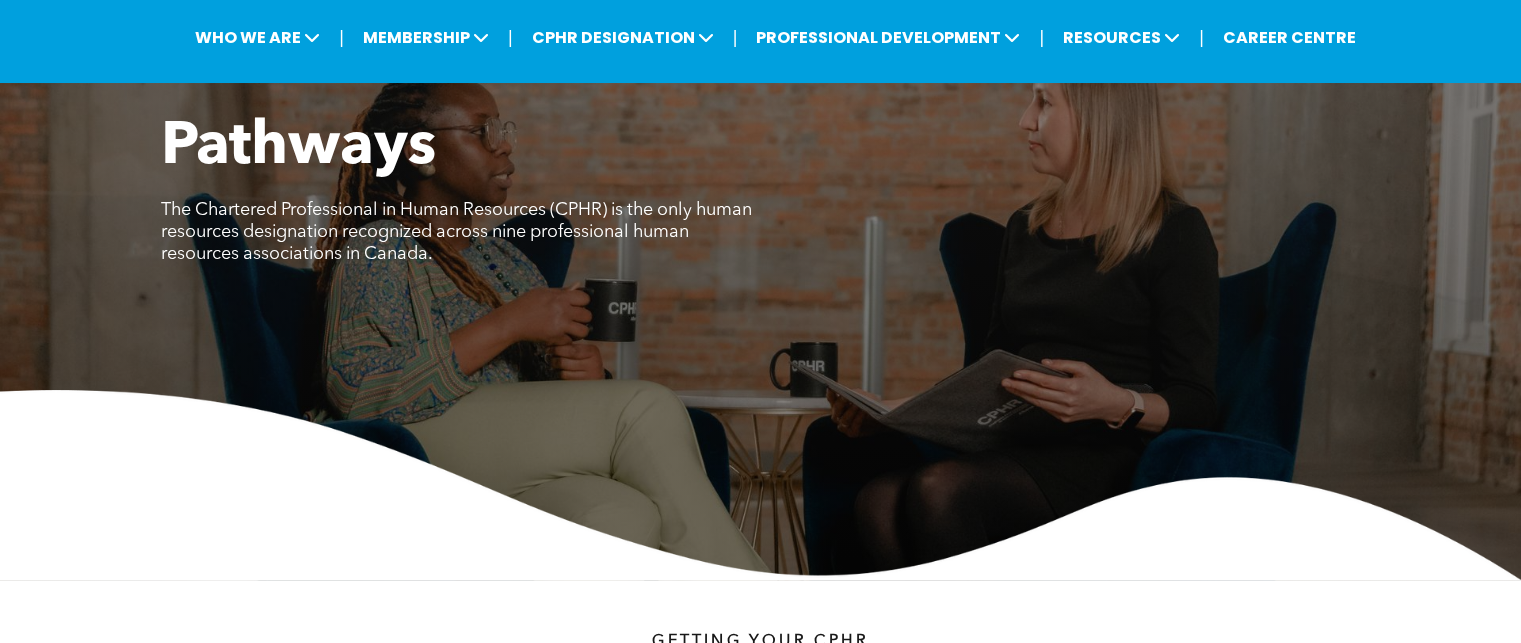 scroll, scrollTop: 0, scrollLeft: 0, axis: both 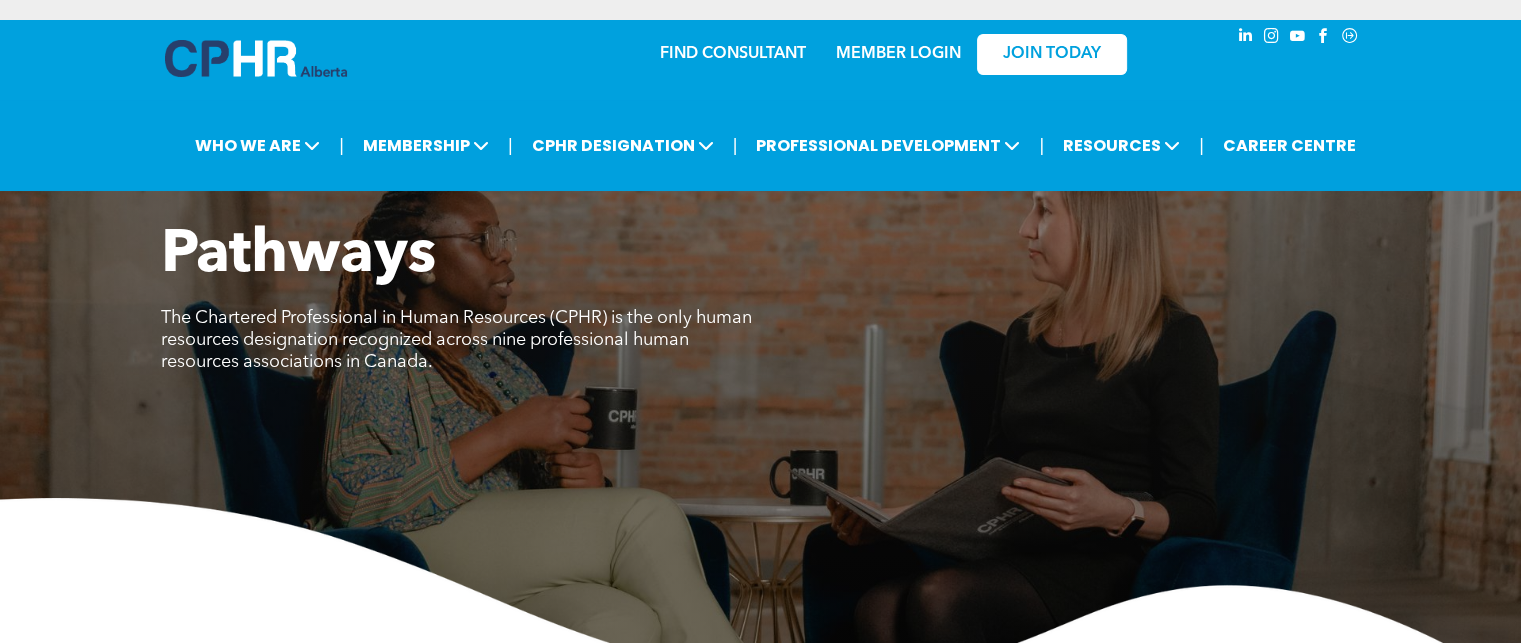 click on "MEMBER LOGIN" at bounding box center [898, 54] 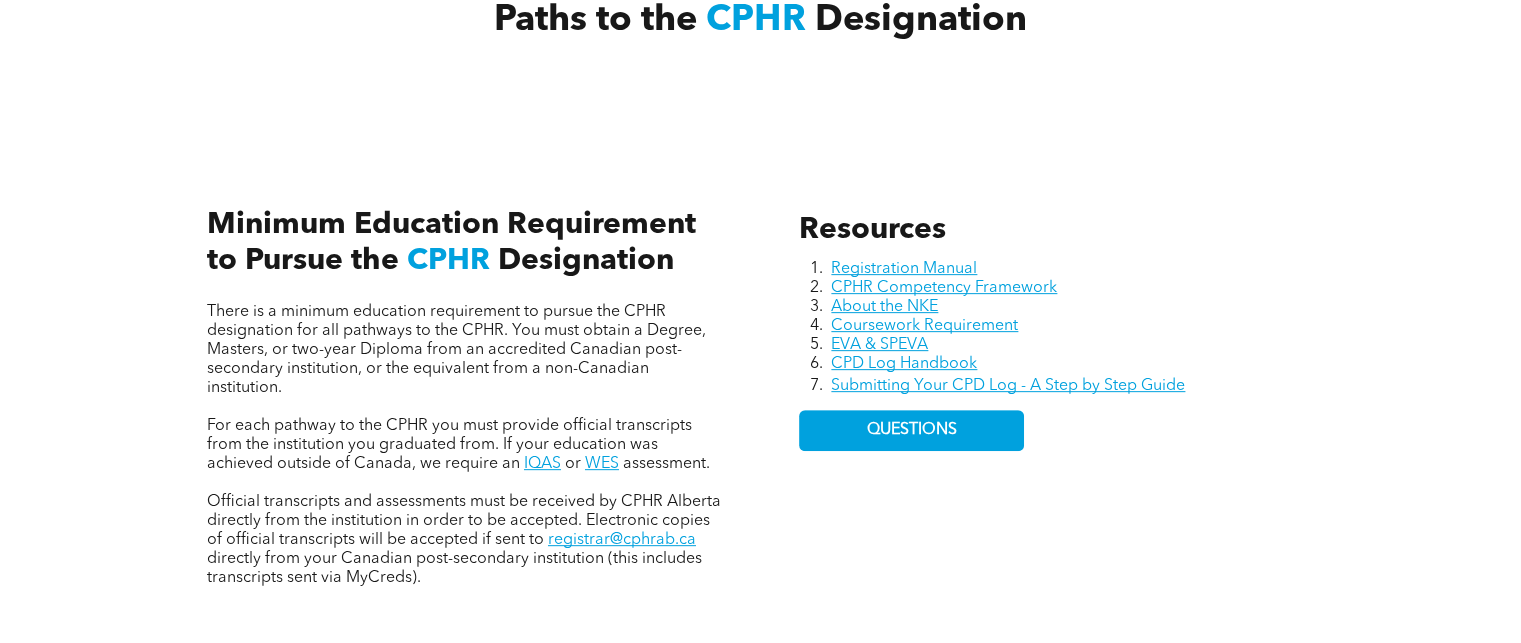scroll, scrollTop: 800, scrollLeft: 0, axis: vertical 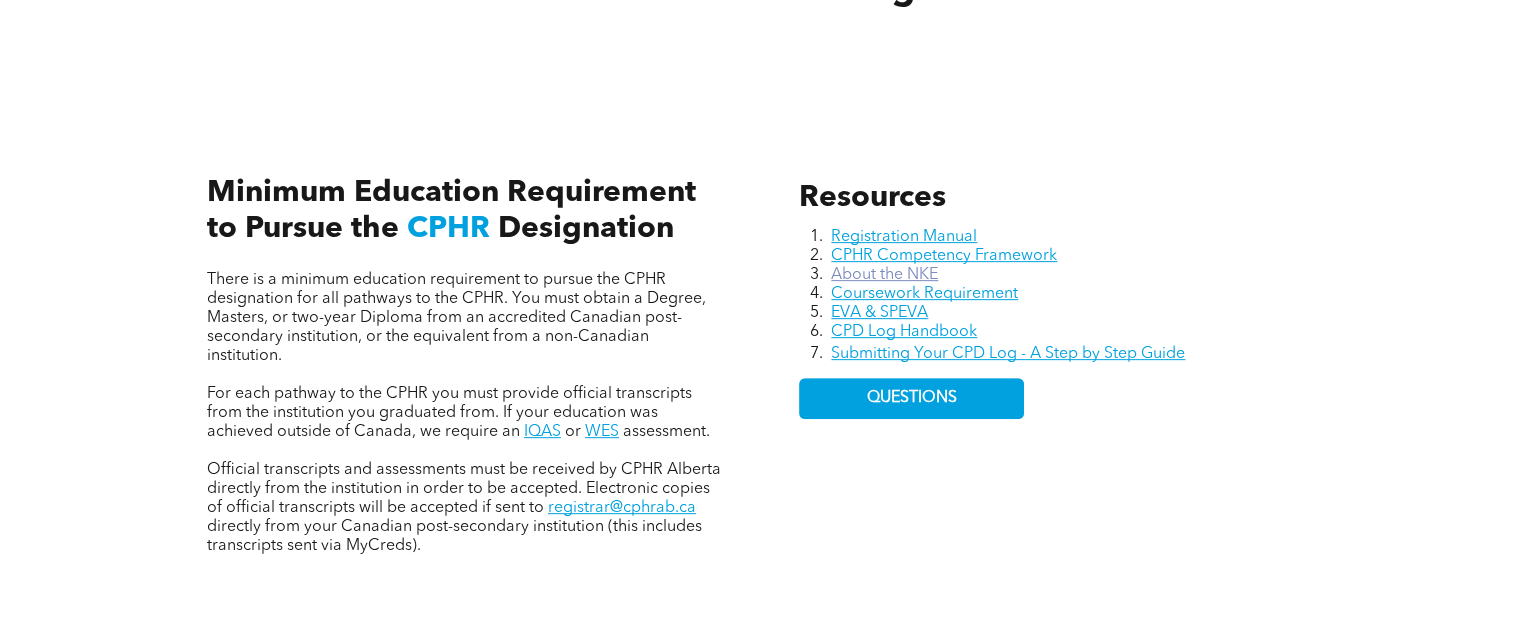 click on "About the NKE" at bounding box center [884, 275] 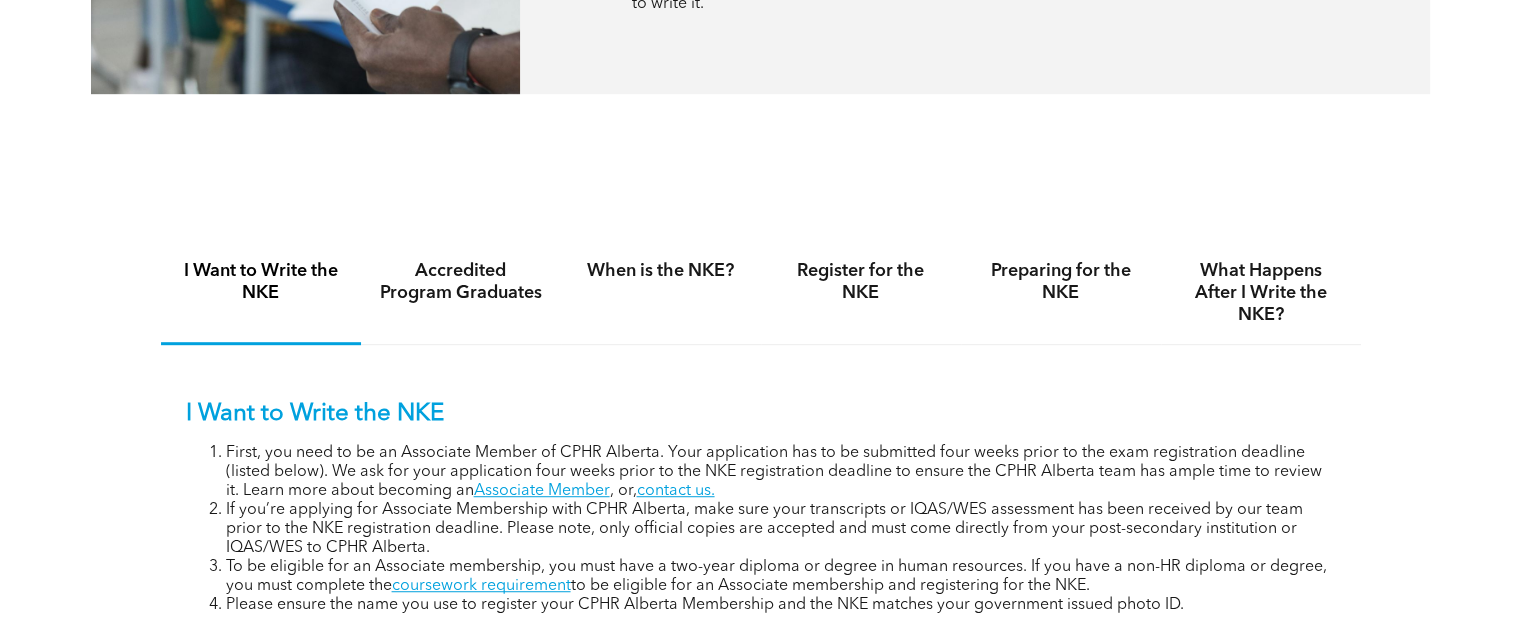 scroll, scrollTop: 1200, scrollLeft: 0, axis: vertical 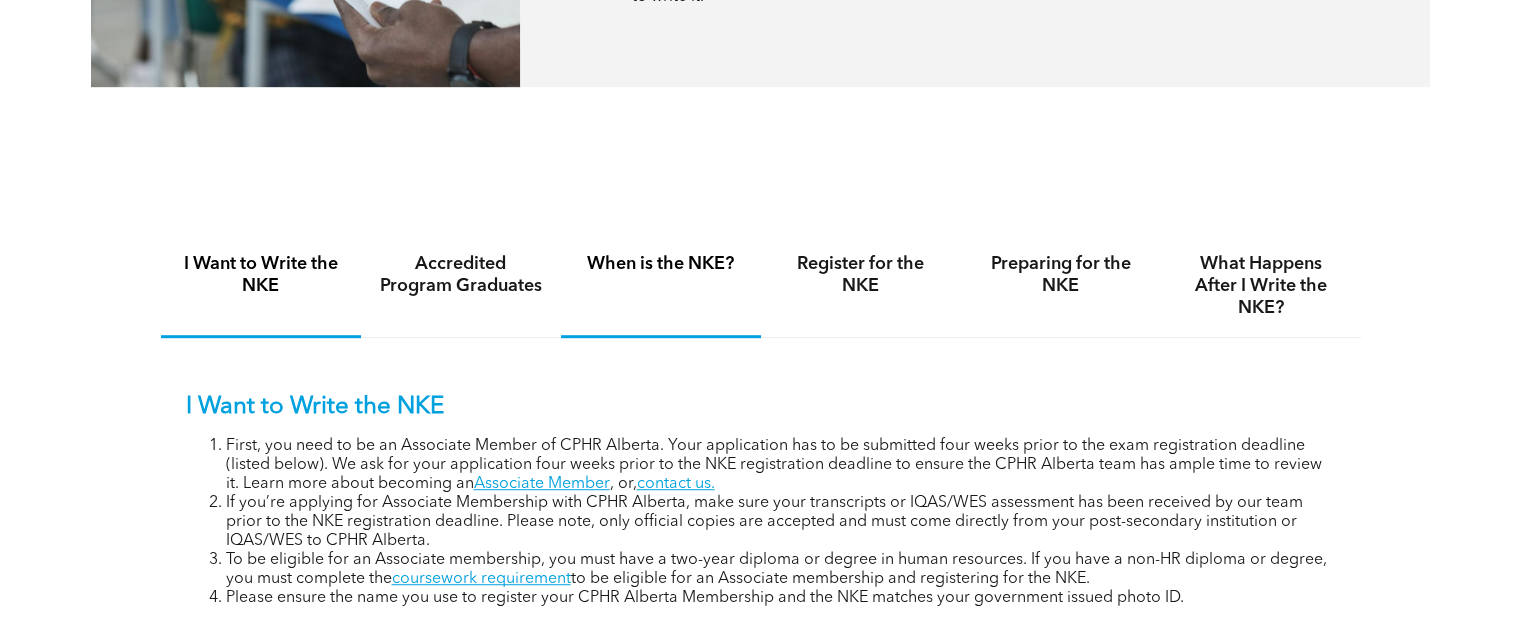 click on "When is the NKE?" at bounding box center [661, 264] 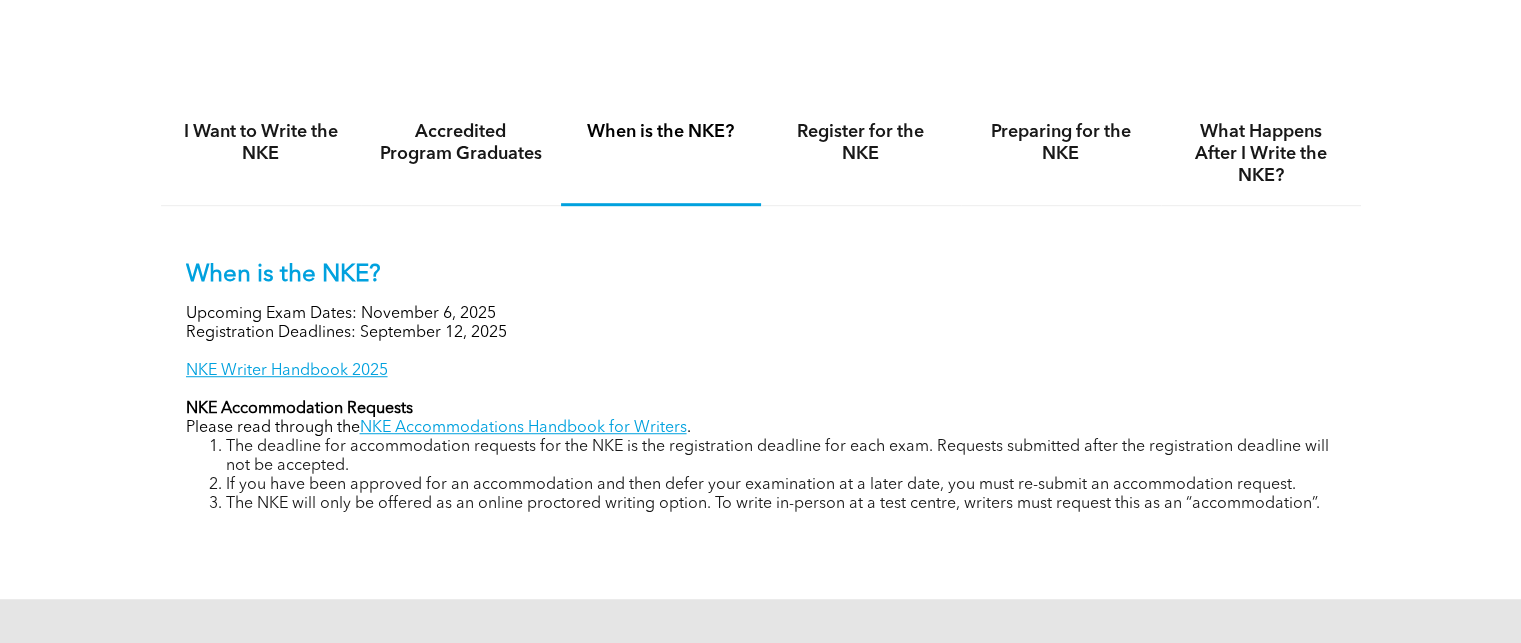 scroll, scrollTop: 1300, scrollLeft: 0, axis: vertical 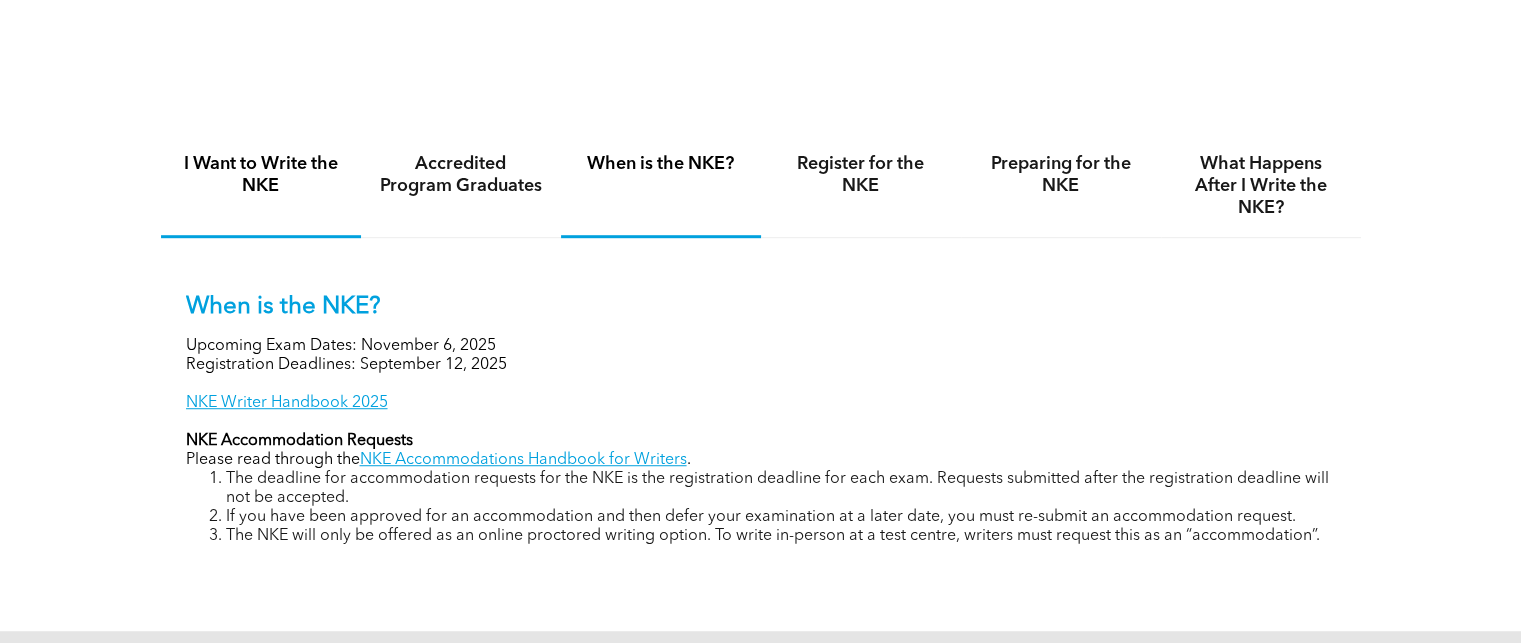 click on "I Want to Write the NKE" at bounding box center (261, 175) 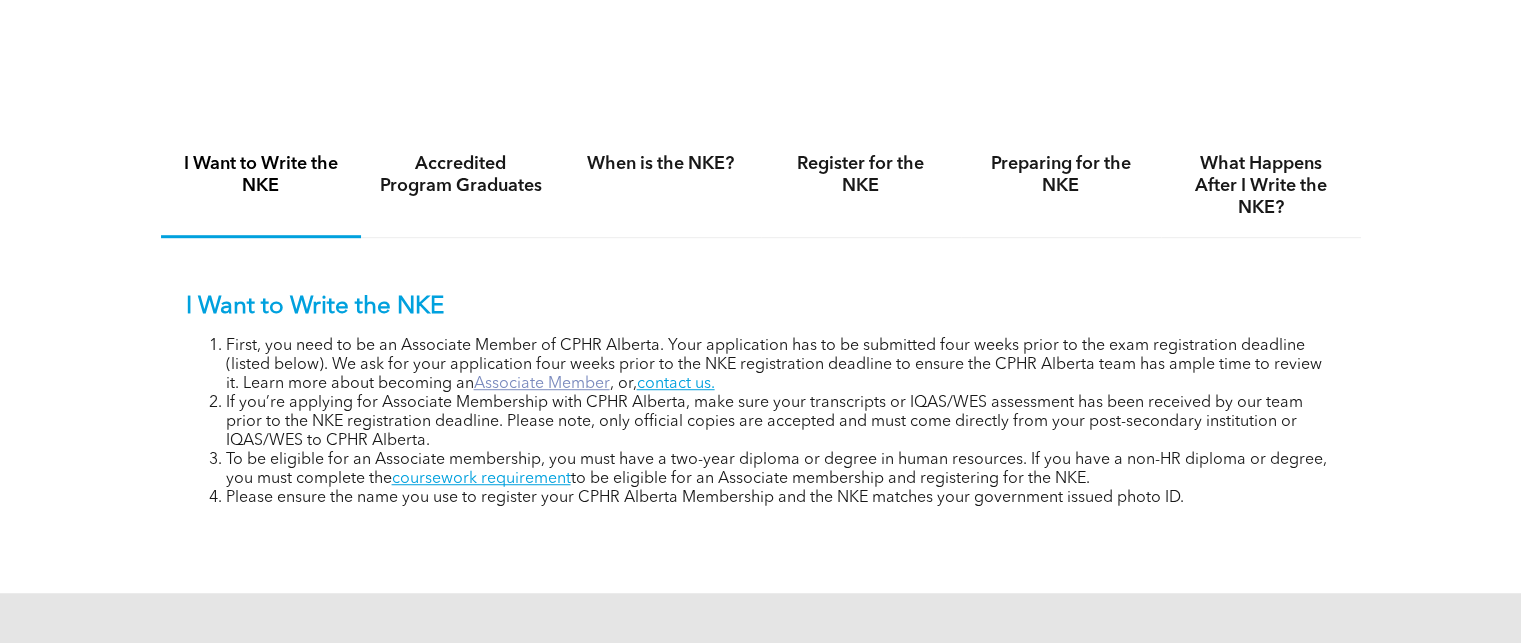 click on "Associate Member" at bounding box center [542, 384] 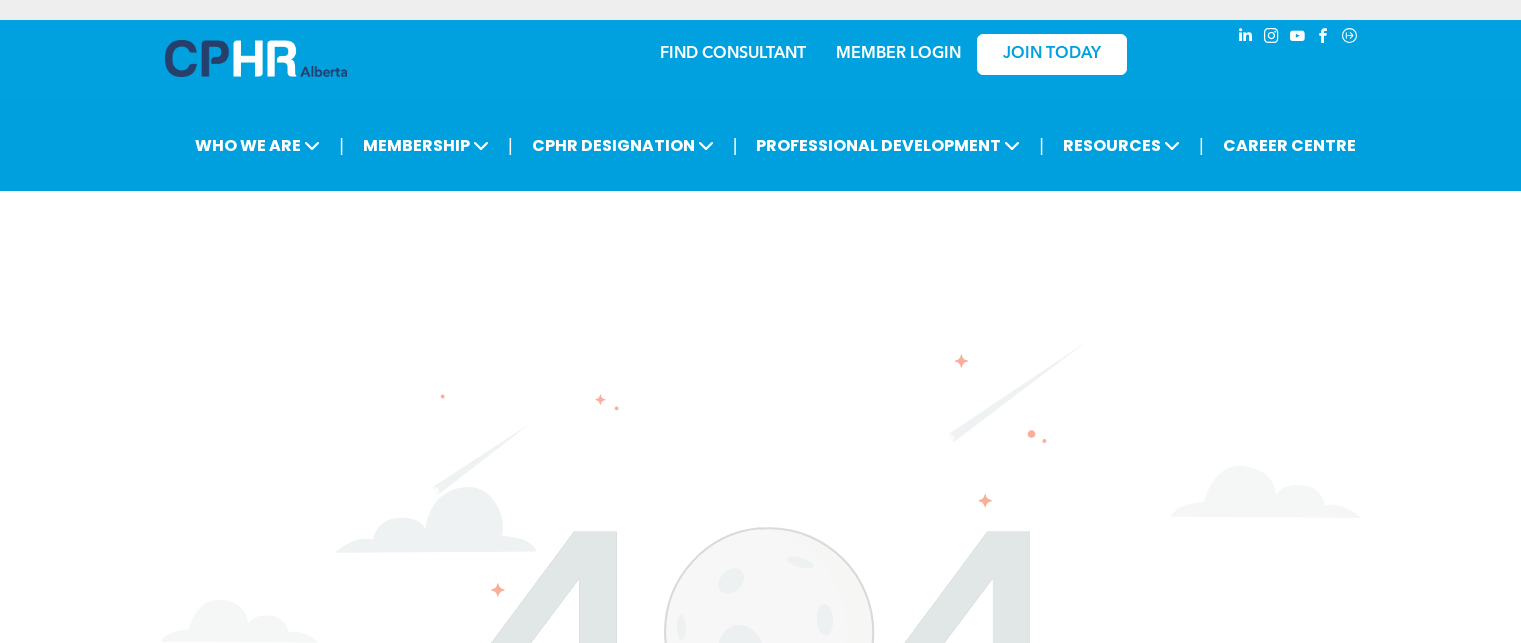 scroll, scrollTop: 0, scrollLeft: 0, axis: both 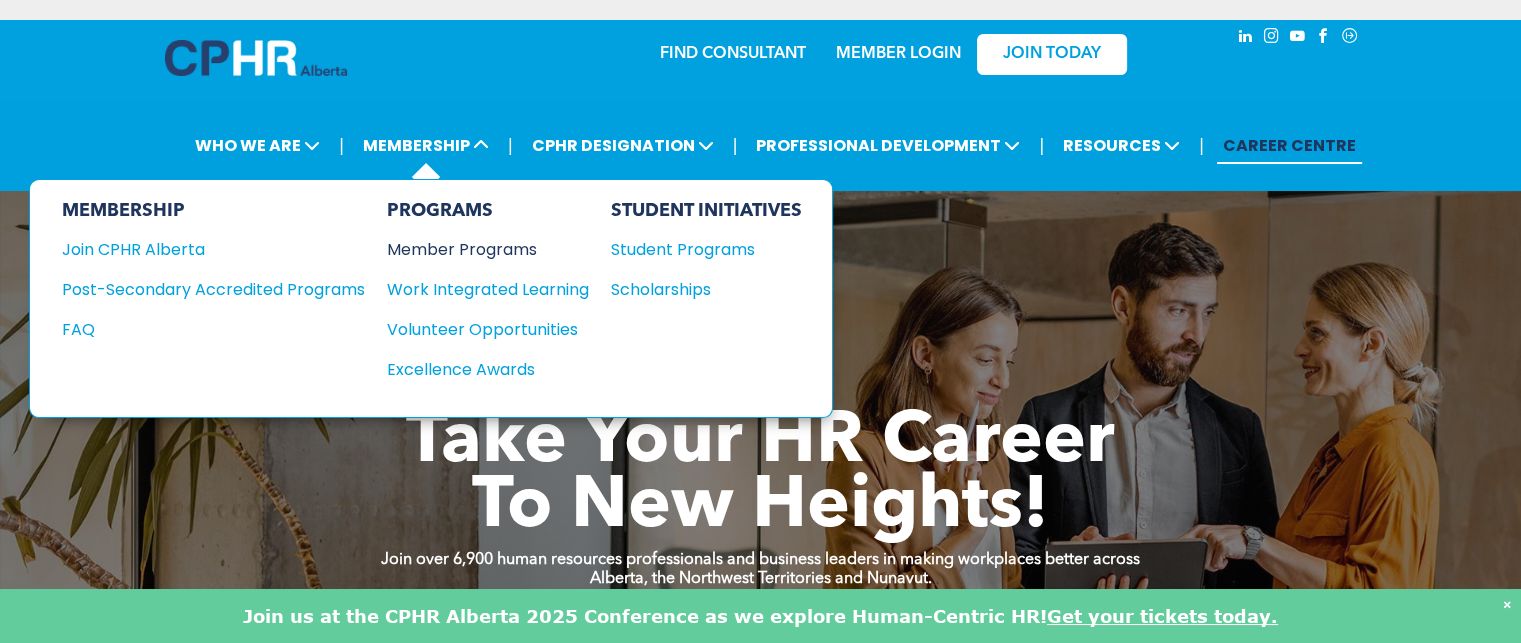 click on "Member Programs" at bounding box center (478, 249) 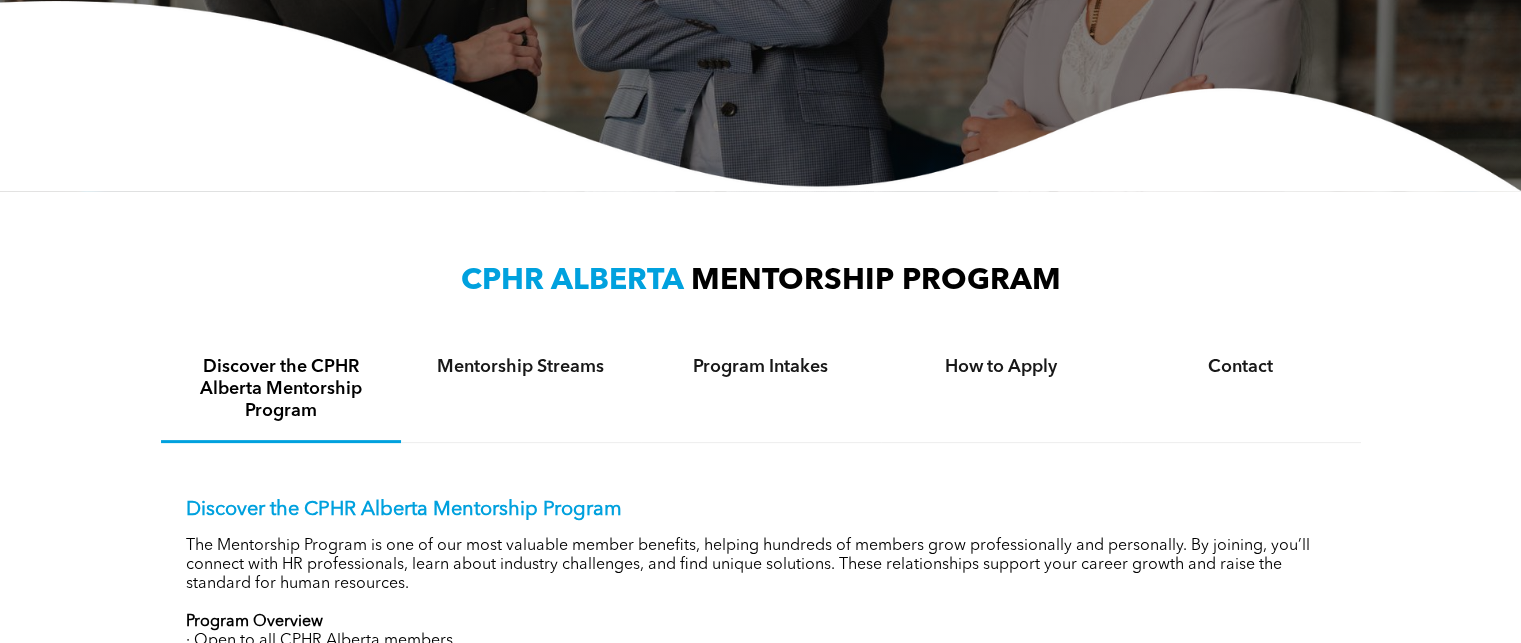 scroll, scrollTop: 500, scrollLeft: 0, axis: vertical 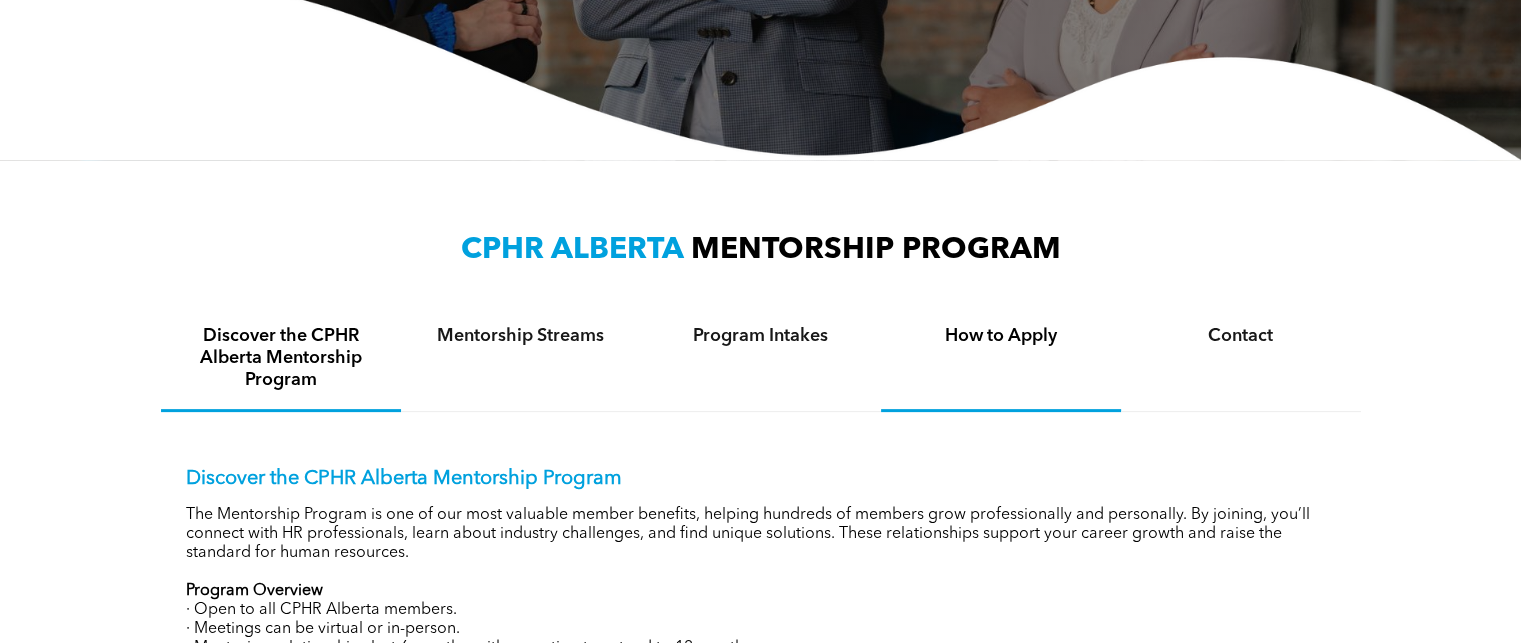 click on "How to Apply" at bounding box center (1001, 336) 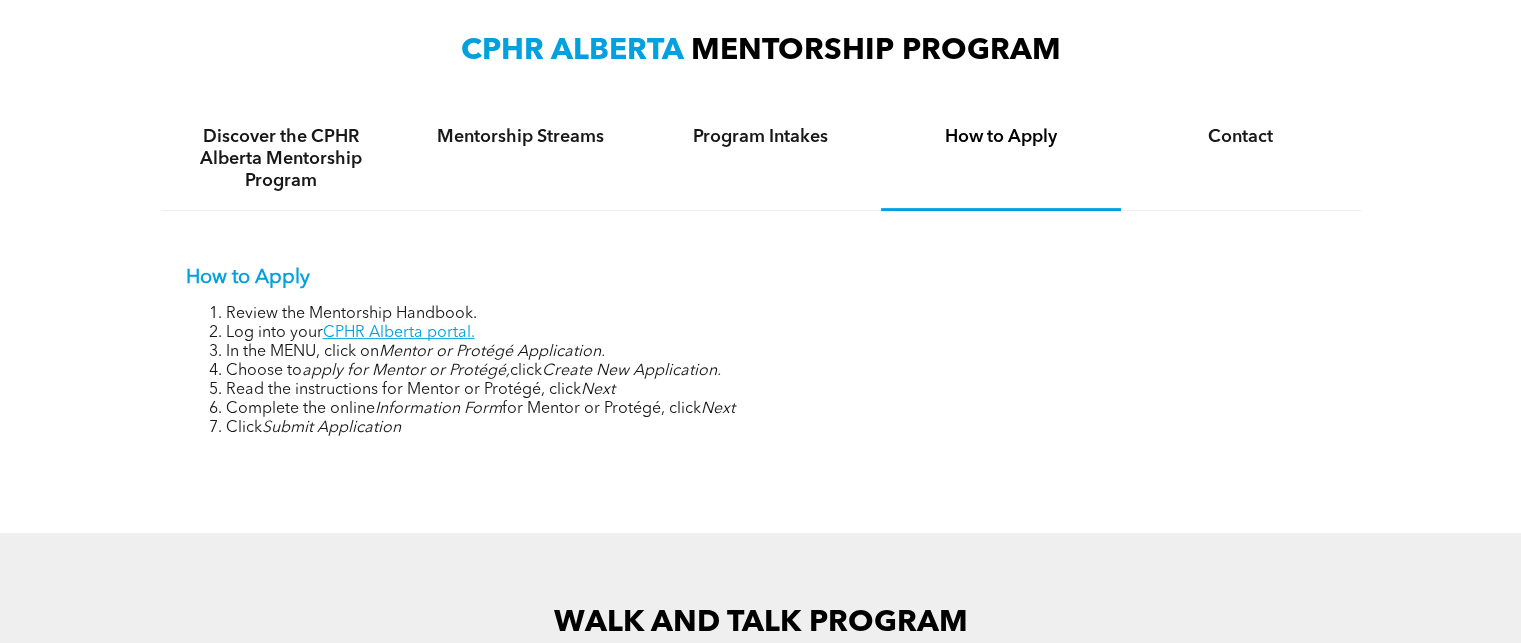 scroll, scrollTop: 700, scrollLeft: 0, axis: vertical 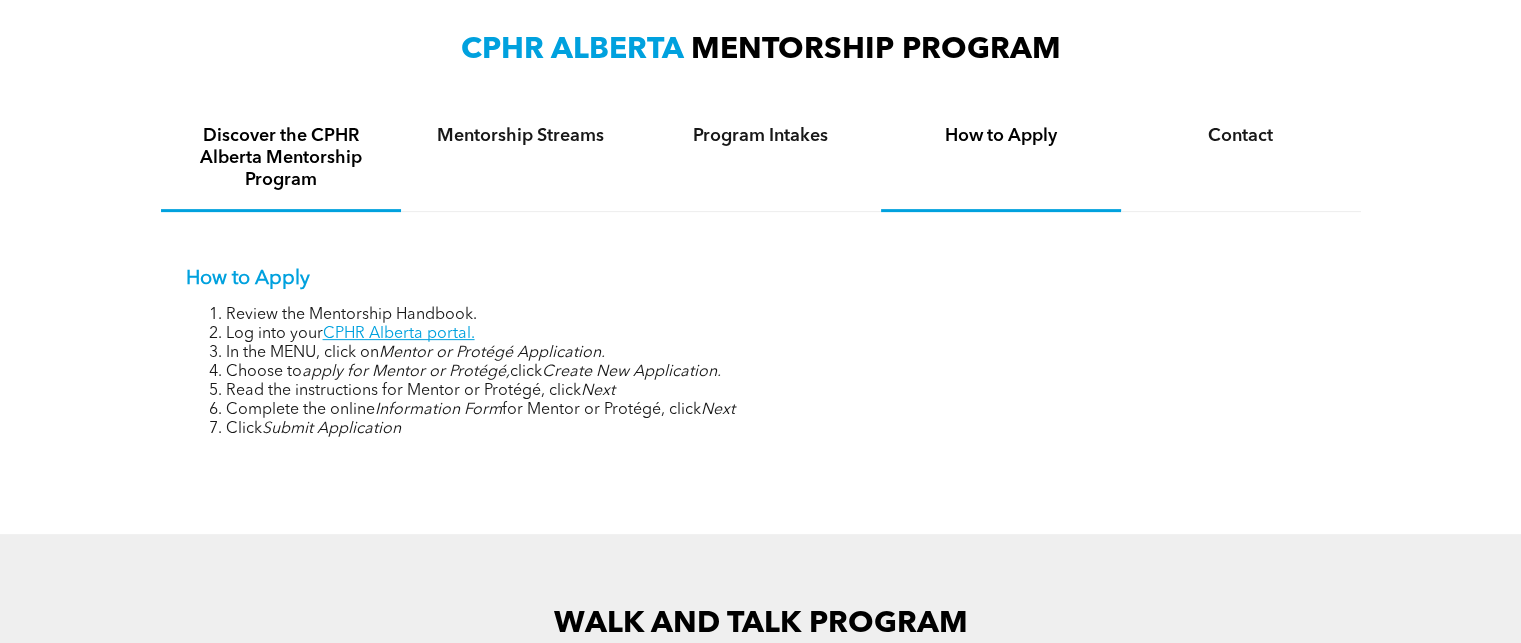 click on "Discover the CPHR Alberta Mentorship Program" at bounding box center (281, 158) 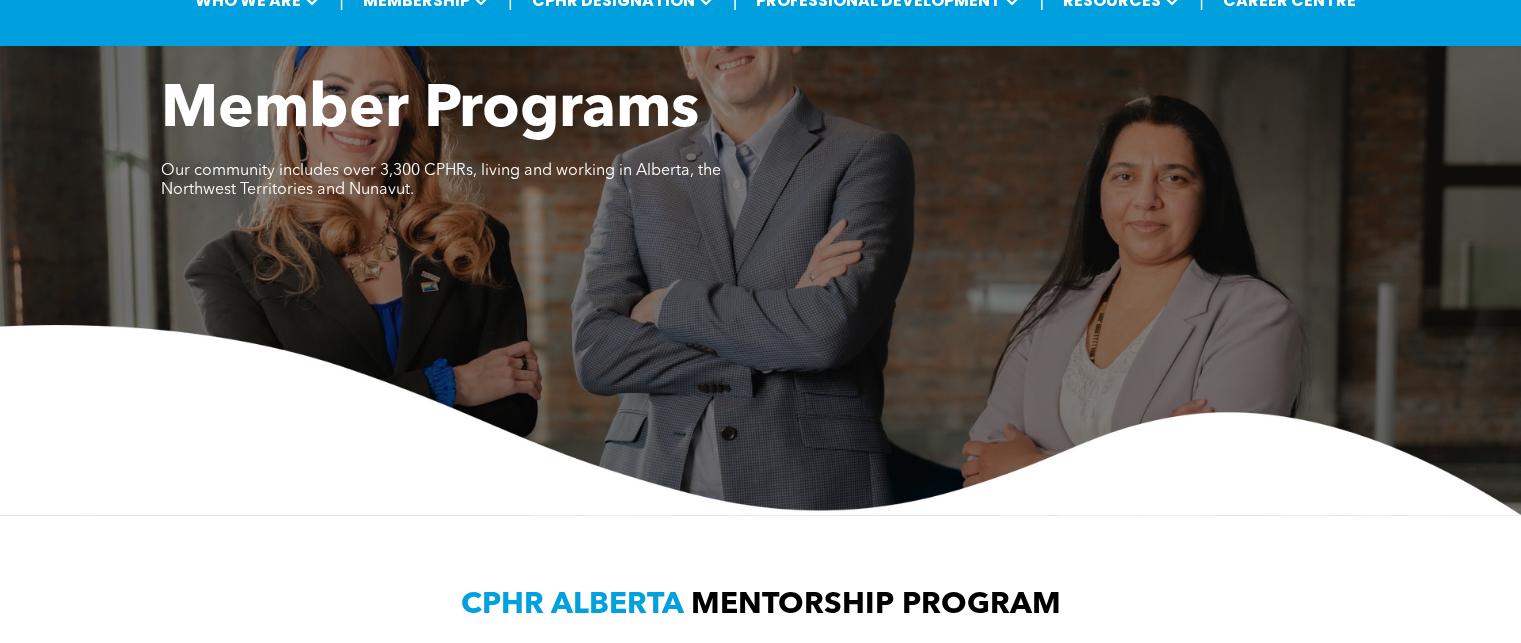 scroll, scrollTop: 0, scrollLeft: 0, axis: both 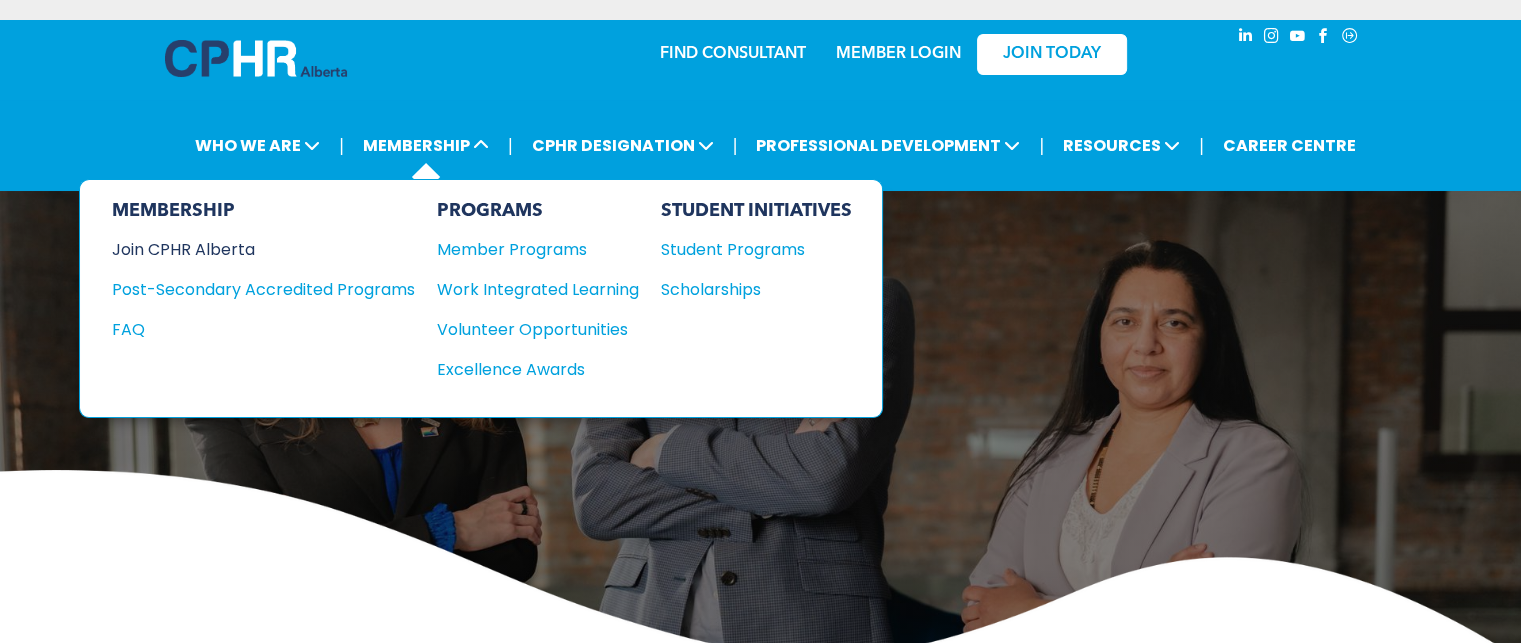 click on "Join CPHR Alberta" at bounding box center (248, 249) 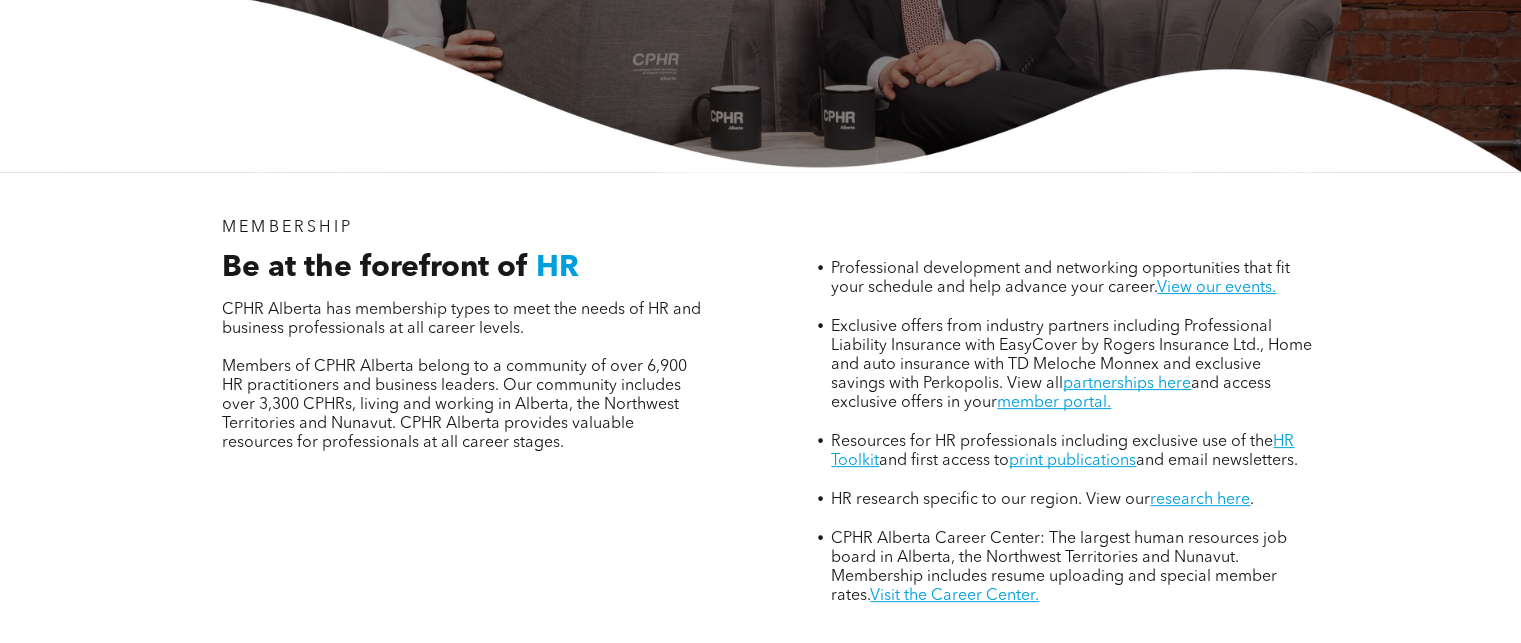 scroll, scrollTop: 500, scrollLeft: 0, axis: vertical 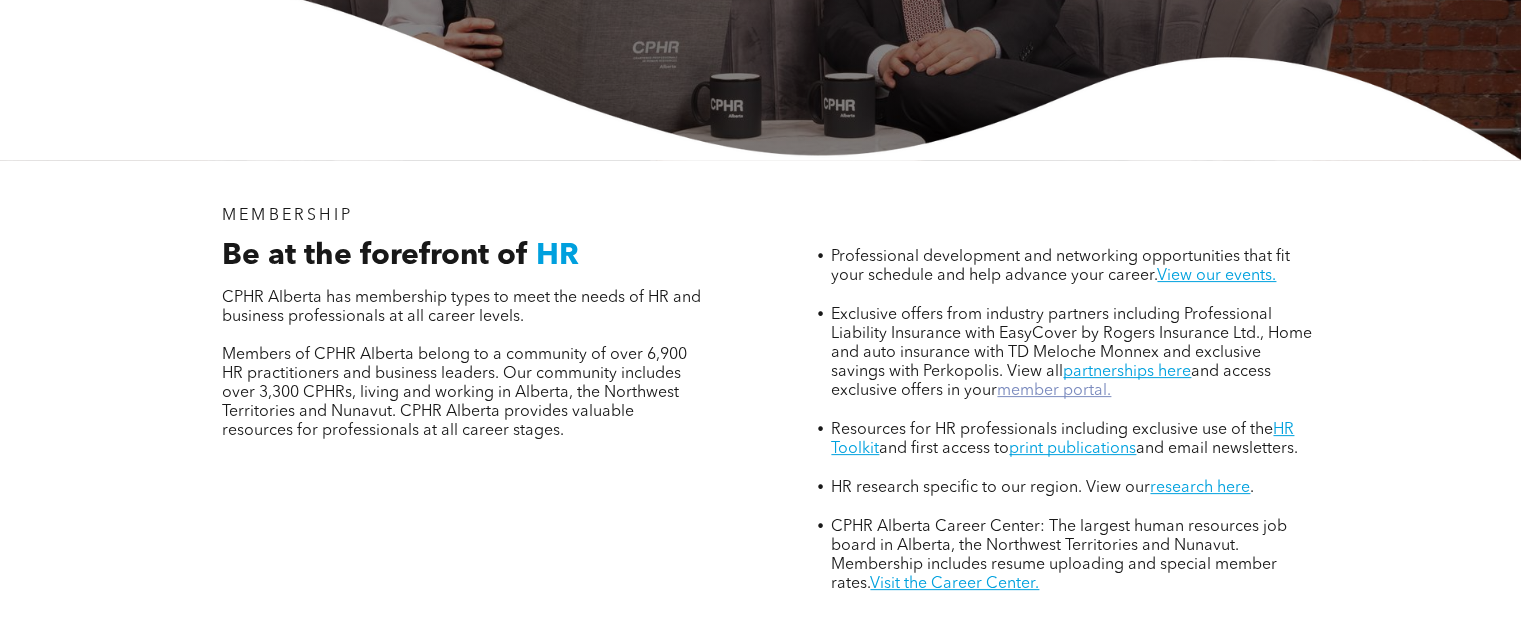 click on "member portal." at bounding box center (1054, 391) 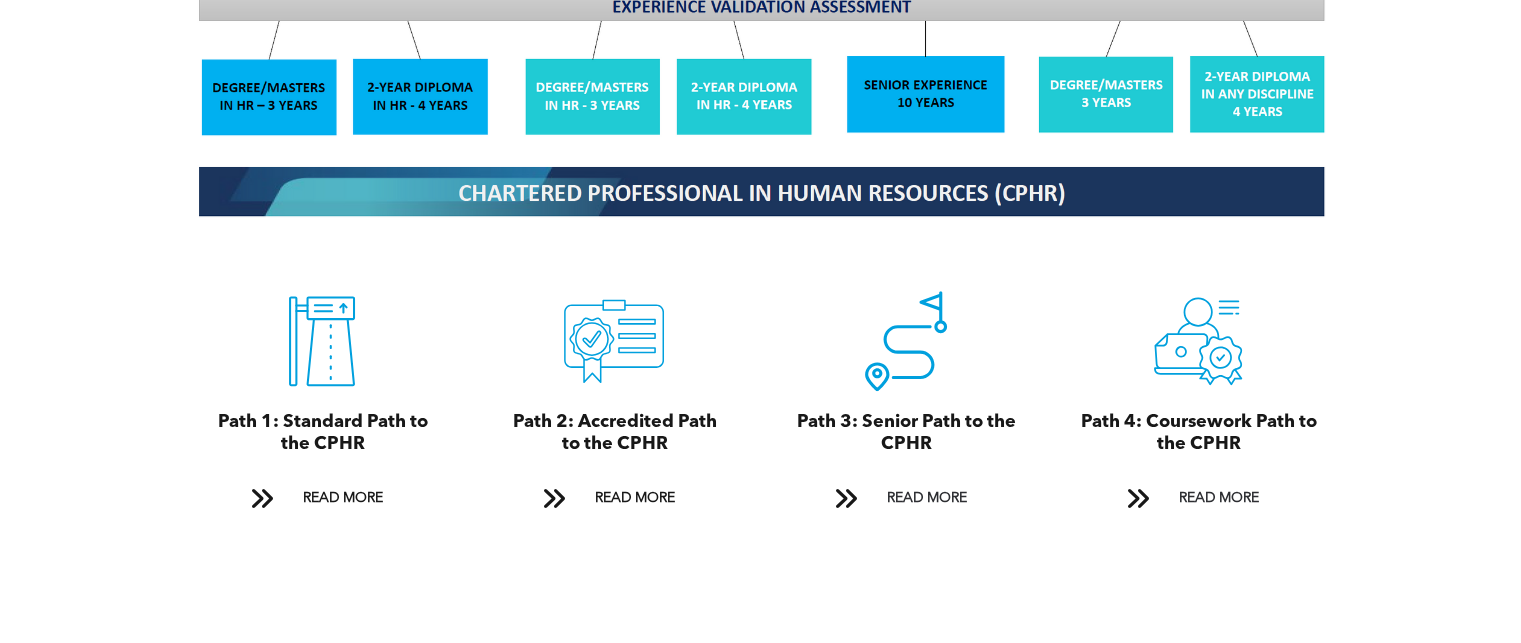 scroll, scrollTop: 2100, scrollLeft: 0, axis: vertical 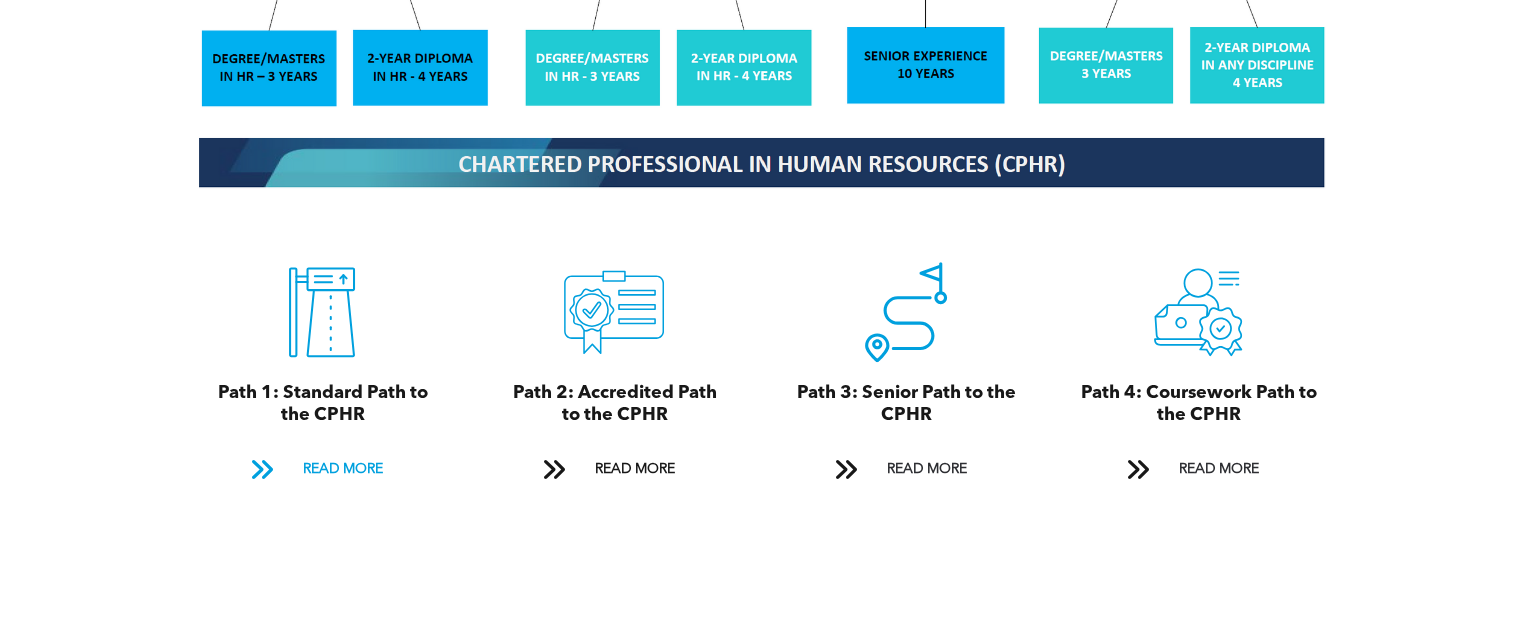 click on "READ MORE" at bounding box center [342, 469] 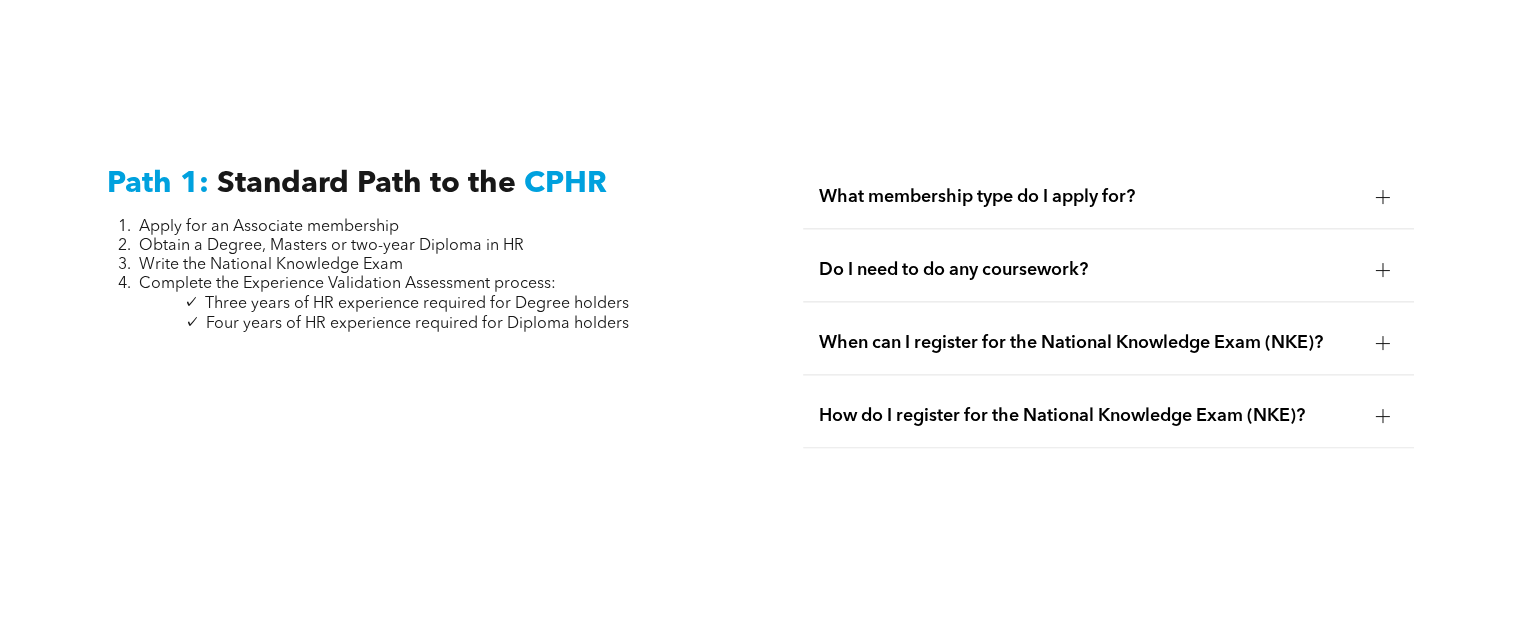 scroll, scrollTop: 2694, scrollLeft: 0, axis: vertical 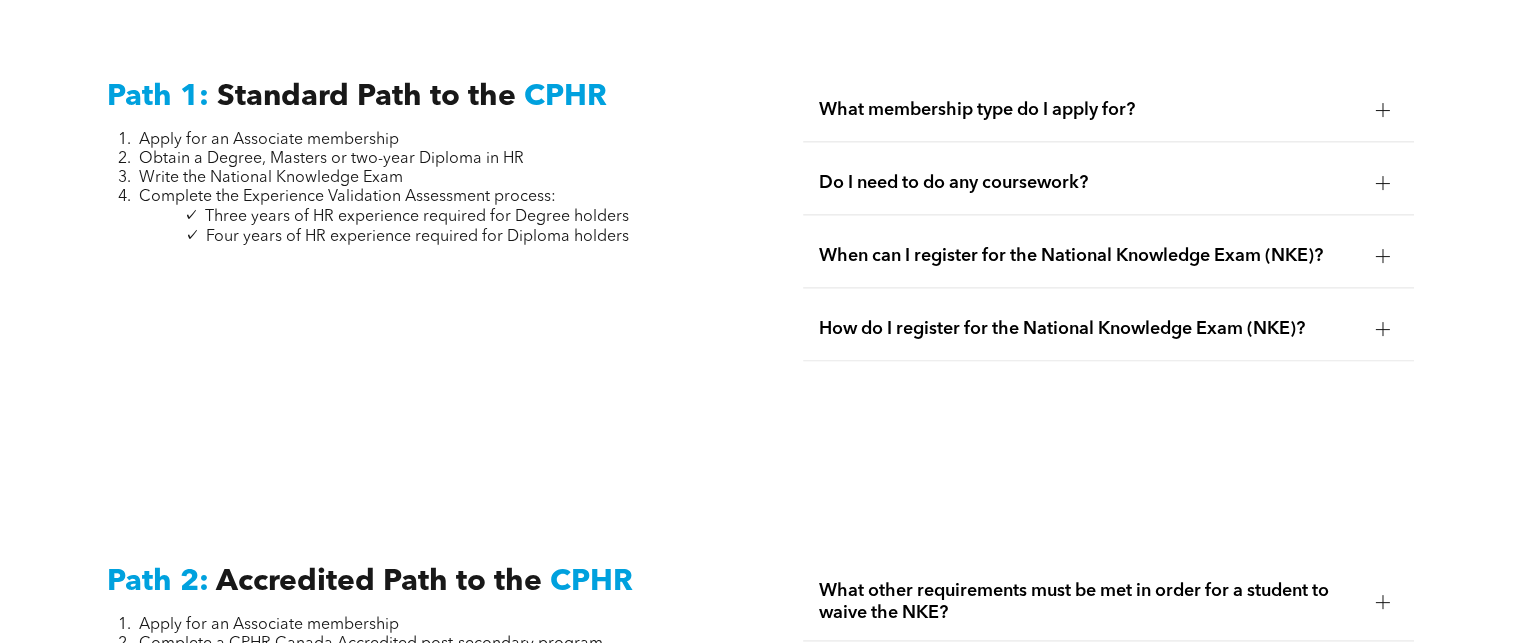 click on "What membership type do I apply for?" at bounding box center (1089, 110) 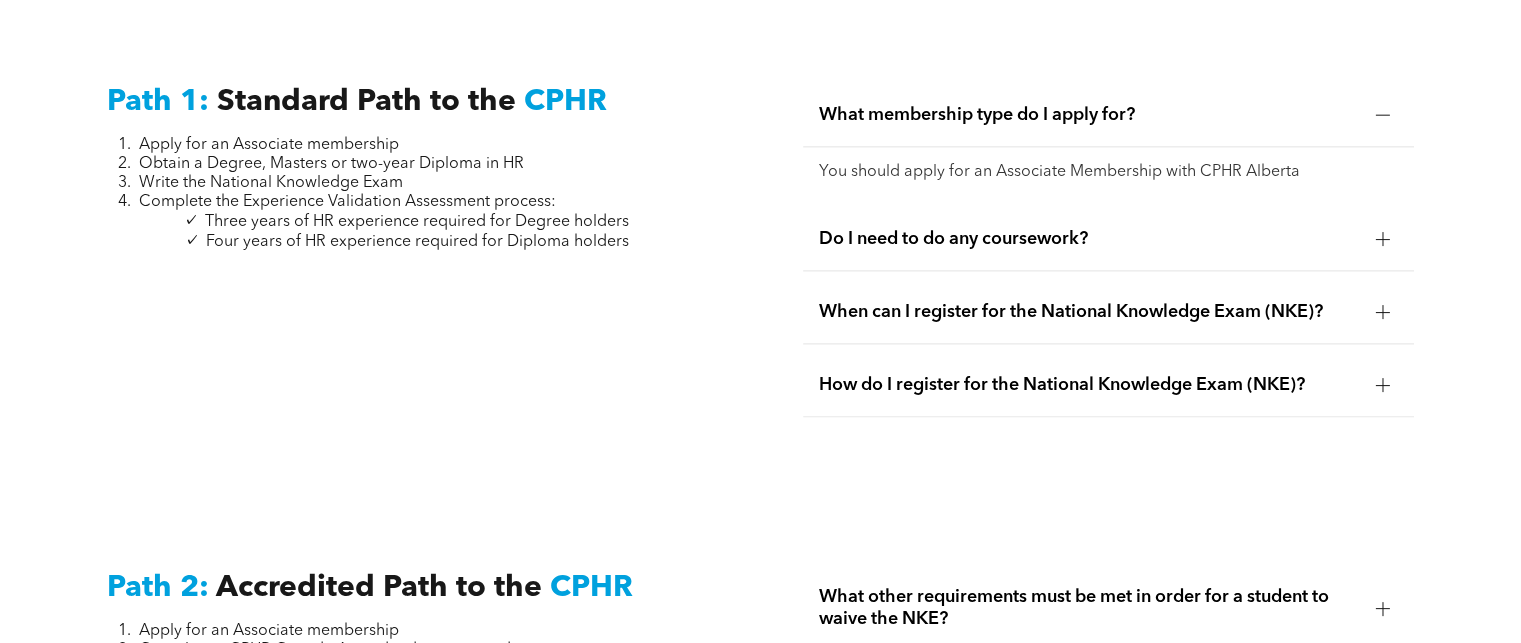 scroll, scrollTop: 2694, scrollLeft: 0, axis: vertical 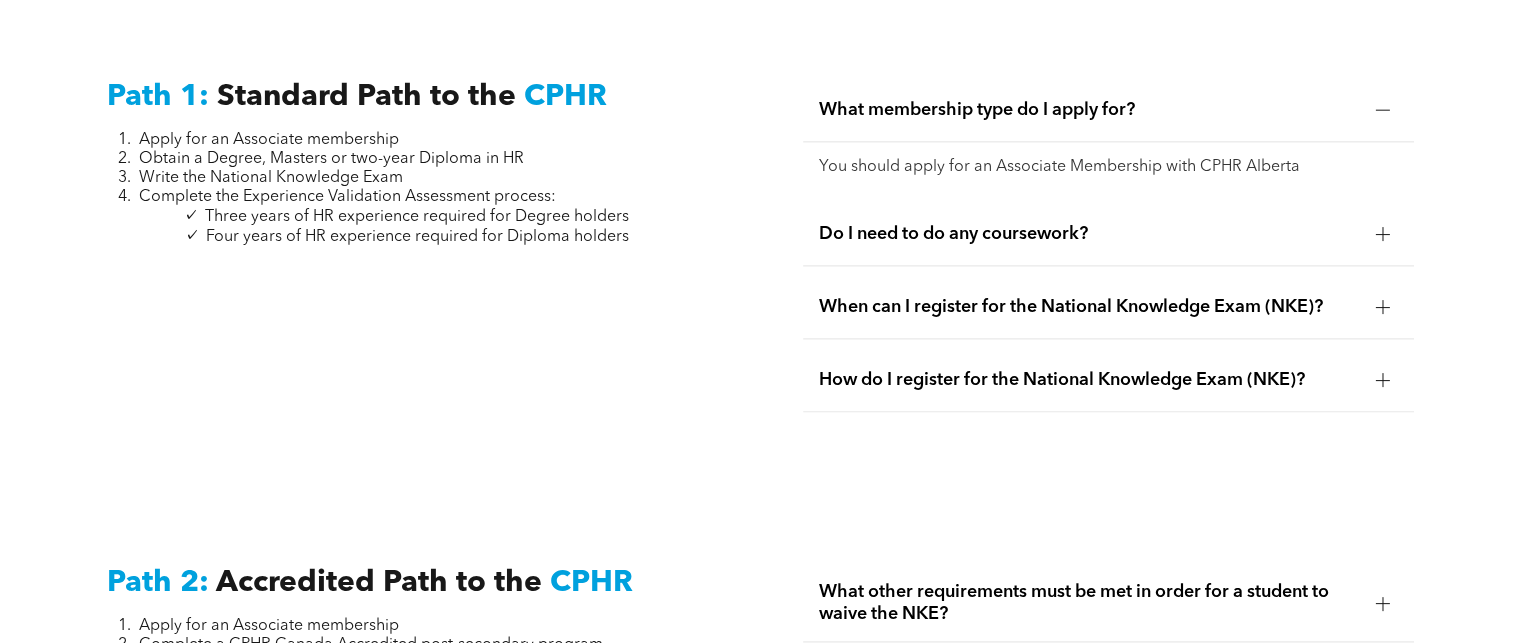 click on "When can I register for the National Knowledge Exam (NKE)?" at bounding box center (1089, 307) 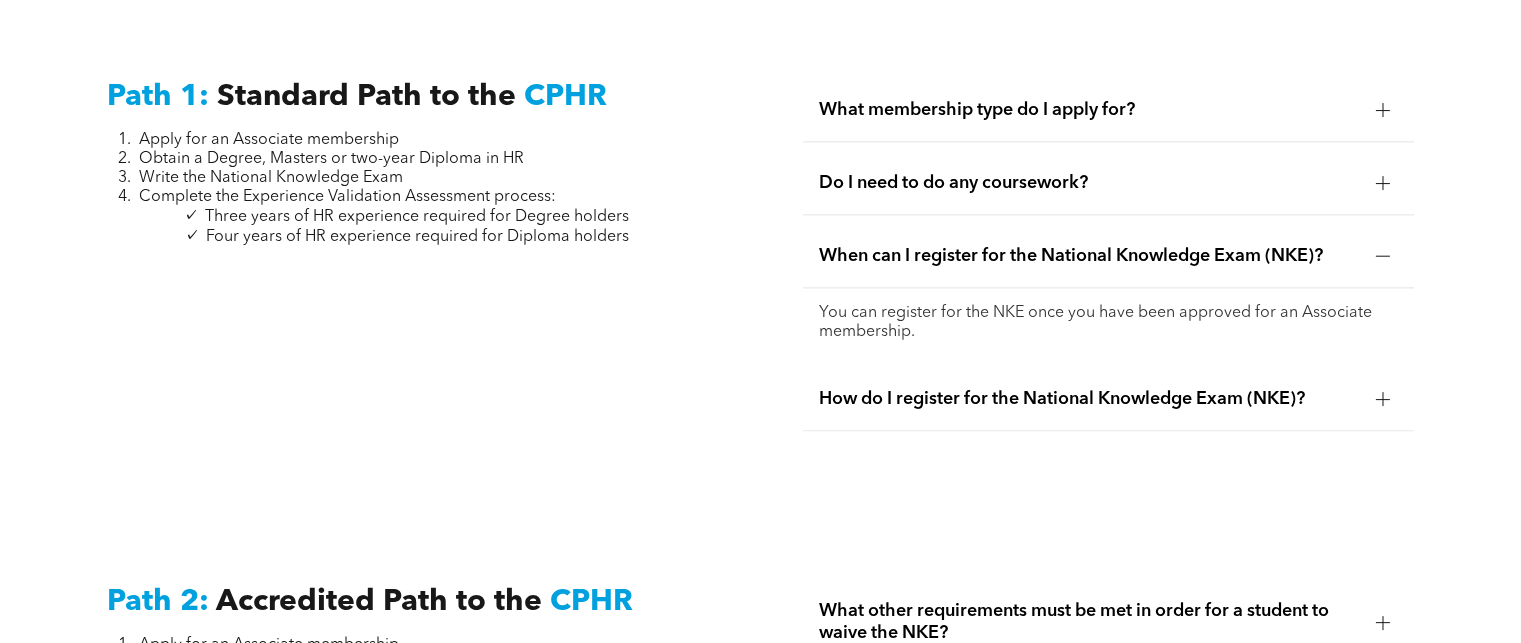 click on "How do I register for the National Knowledge Exam (NKE)?" at bounding box center (1089, 399) 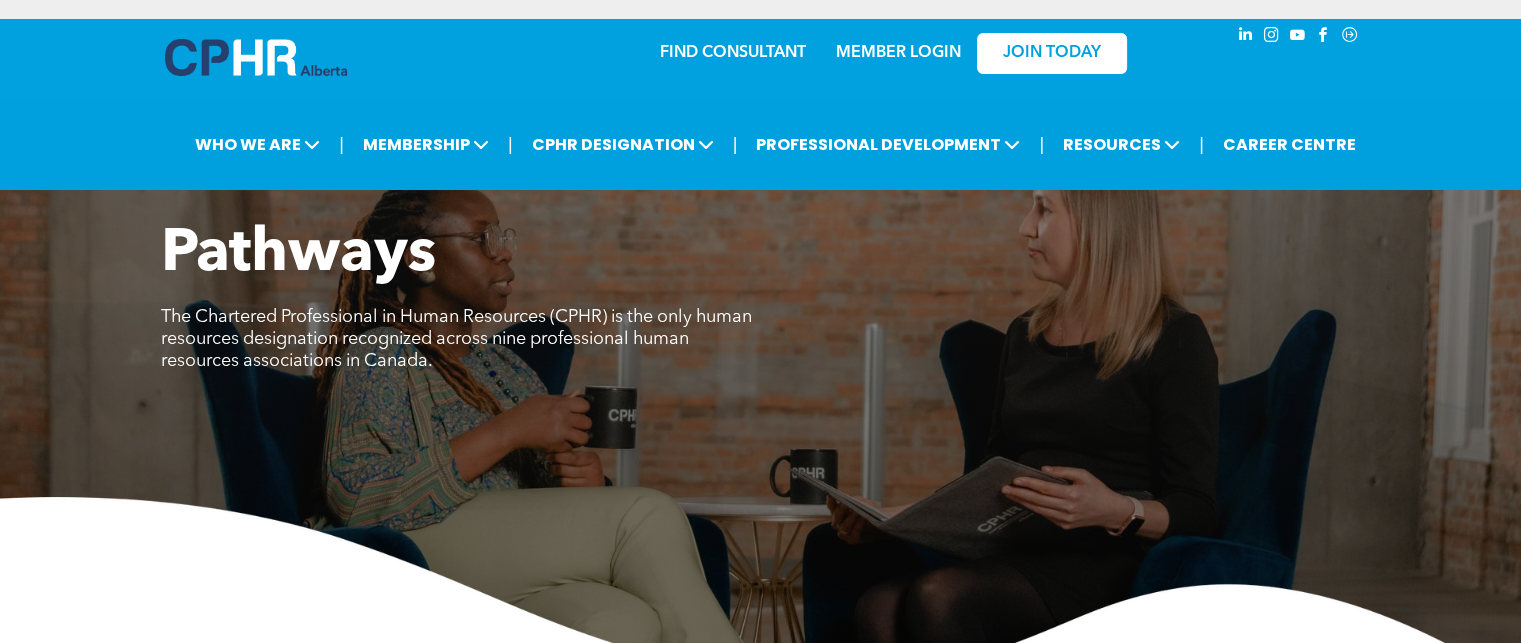 scroll, scrollTop: 0, scrollLeft: 0, axis: both 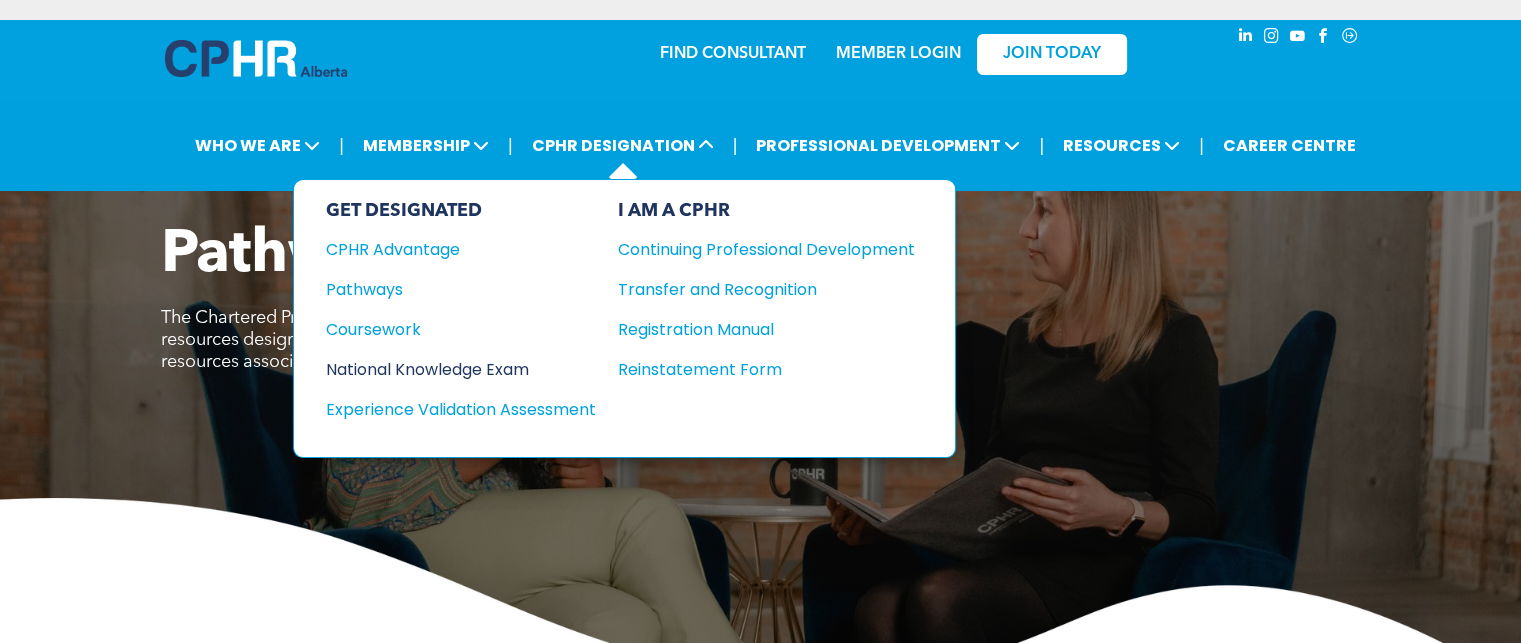 click on "National Knowledge Exam" at bounding box center (447, 369) 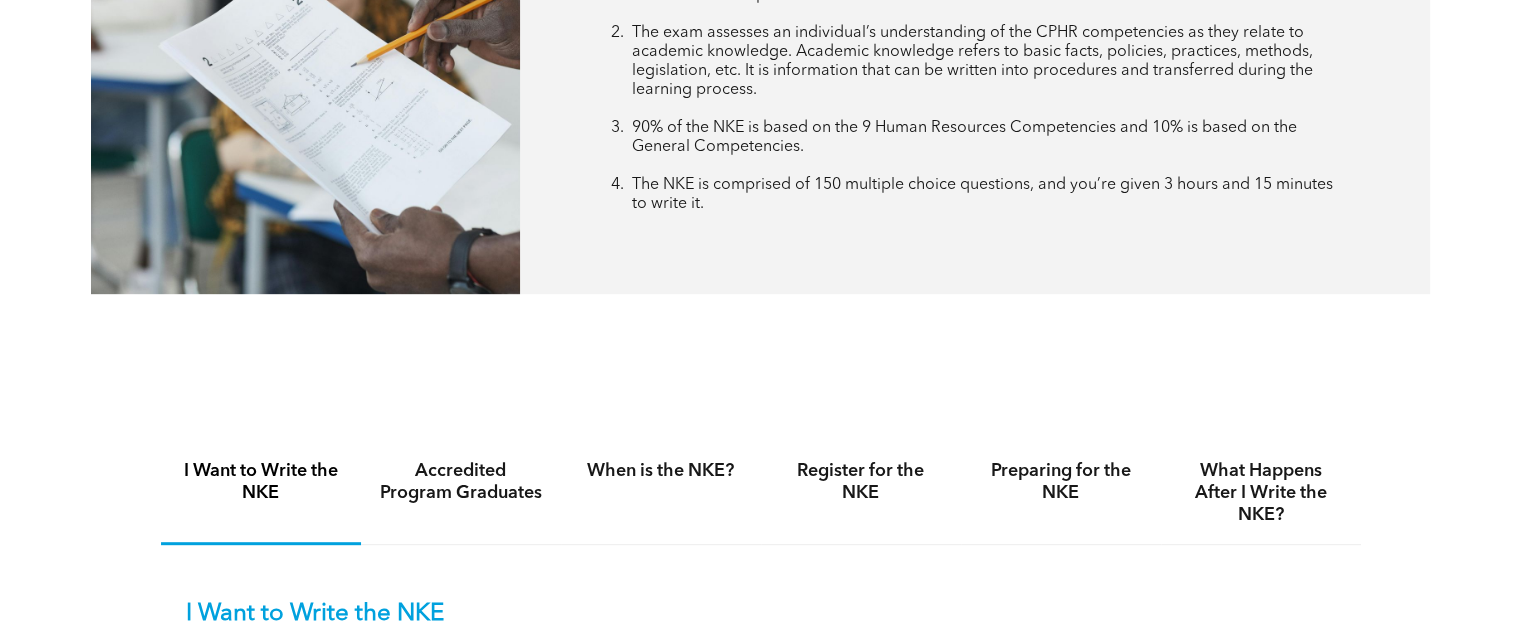 scroll, scrollTop: 1300, scrollLeft: 0, axis: vertical 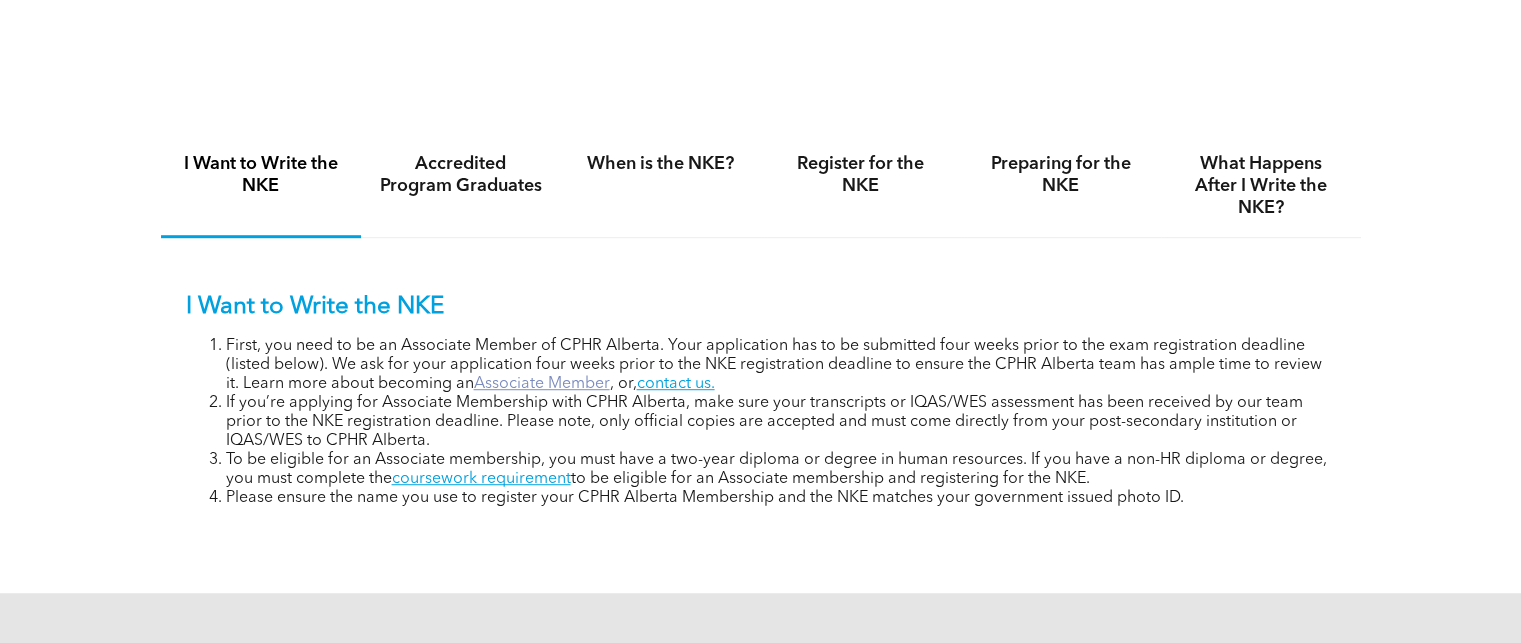 click on "Associate Member" at bounding box center (542, 384) 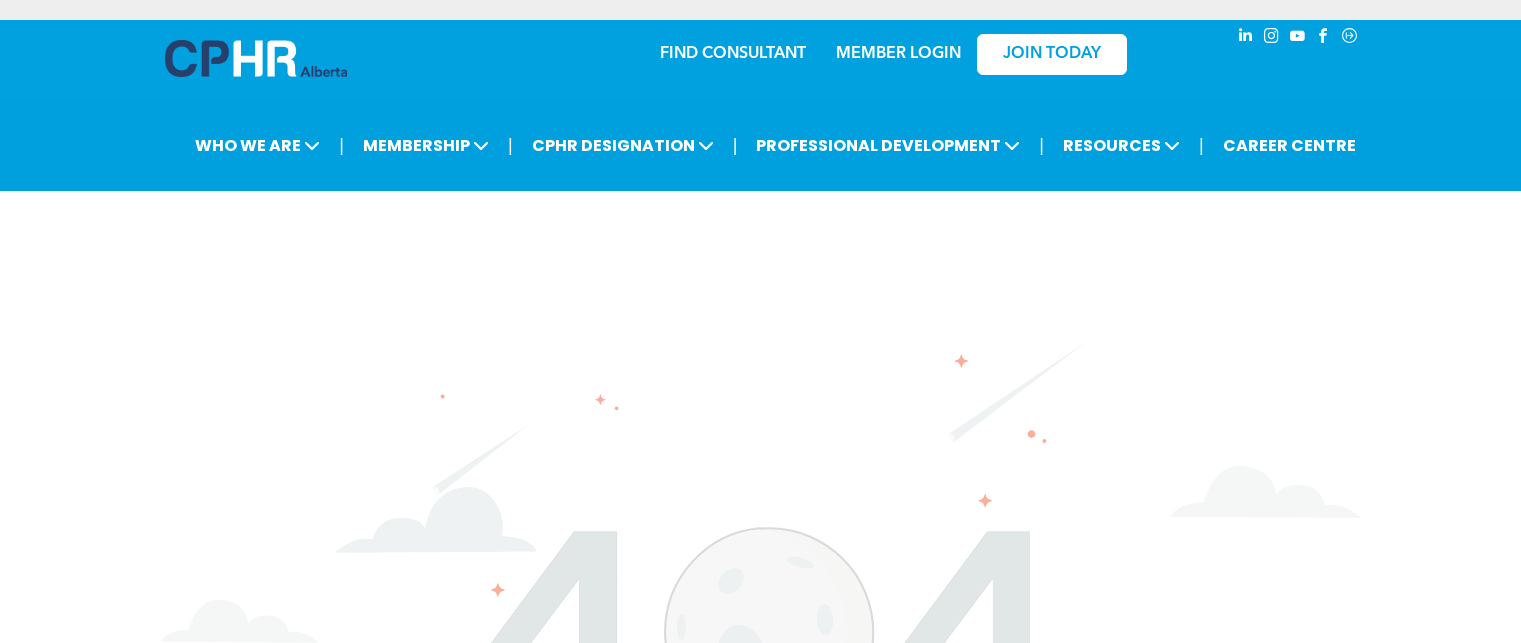 scroll, scrollTop: 0, scrollLeft: 0, axis: both 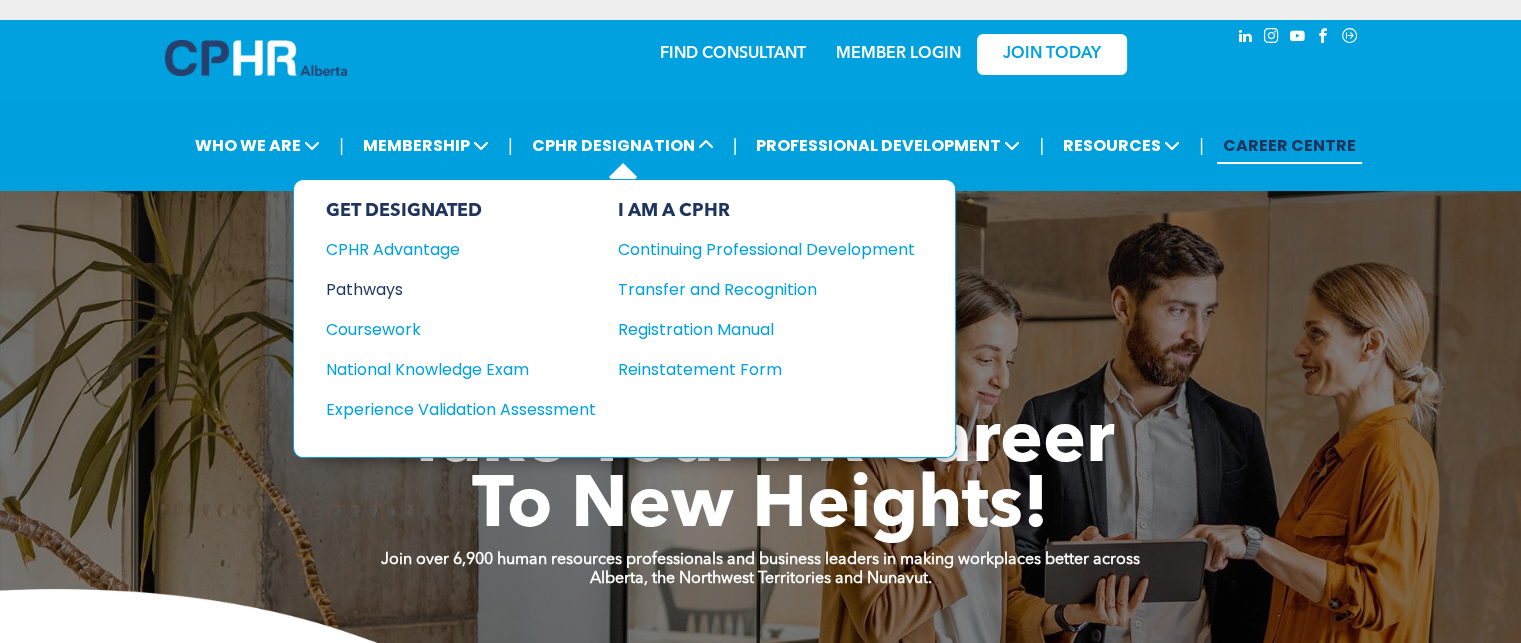 click on "Pathways" at bounding box center [447, 289] 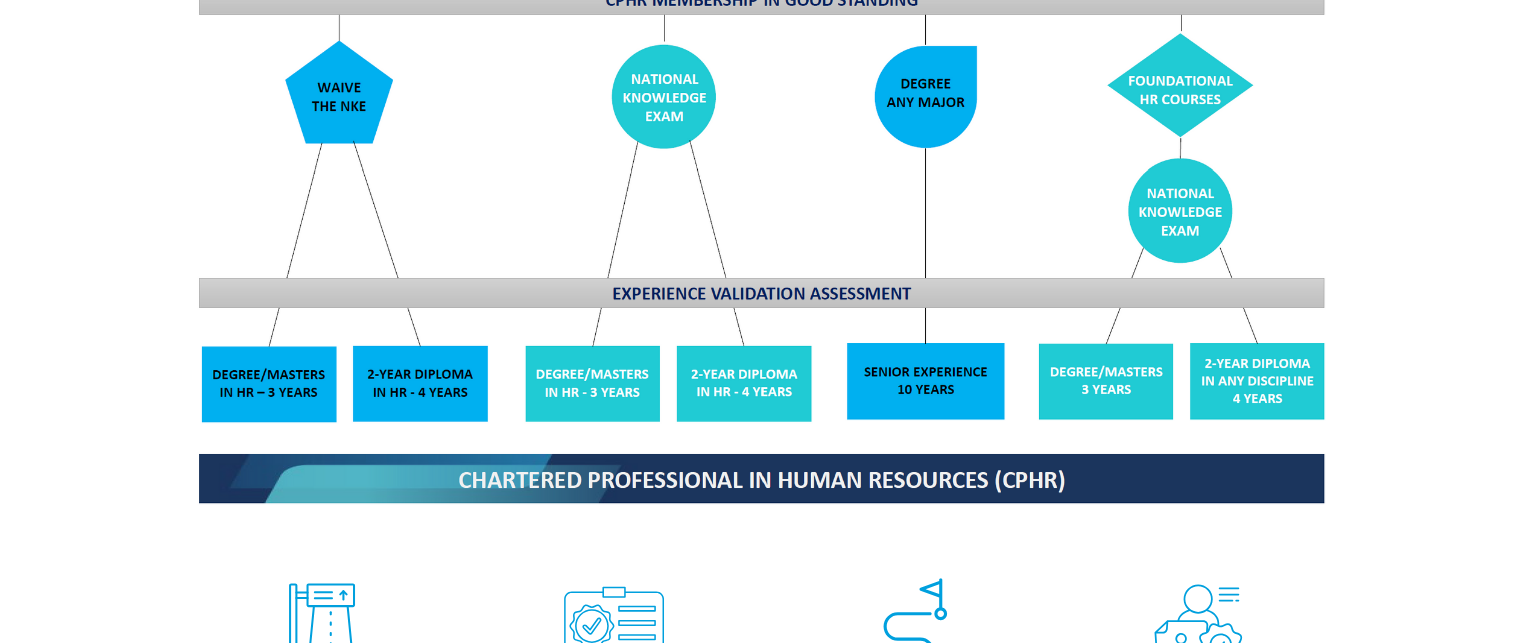 scroll, scrollTop: 1800, scrollLeft: 0, axis: vertical 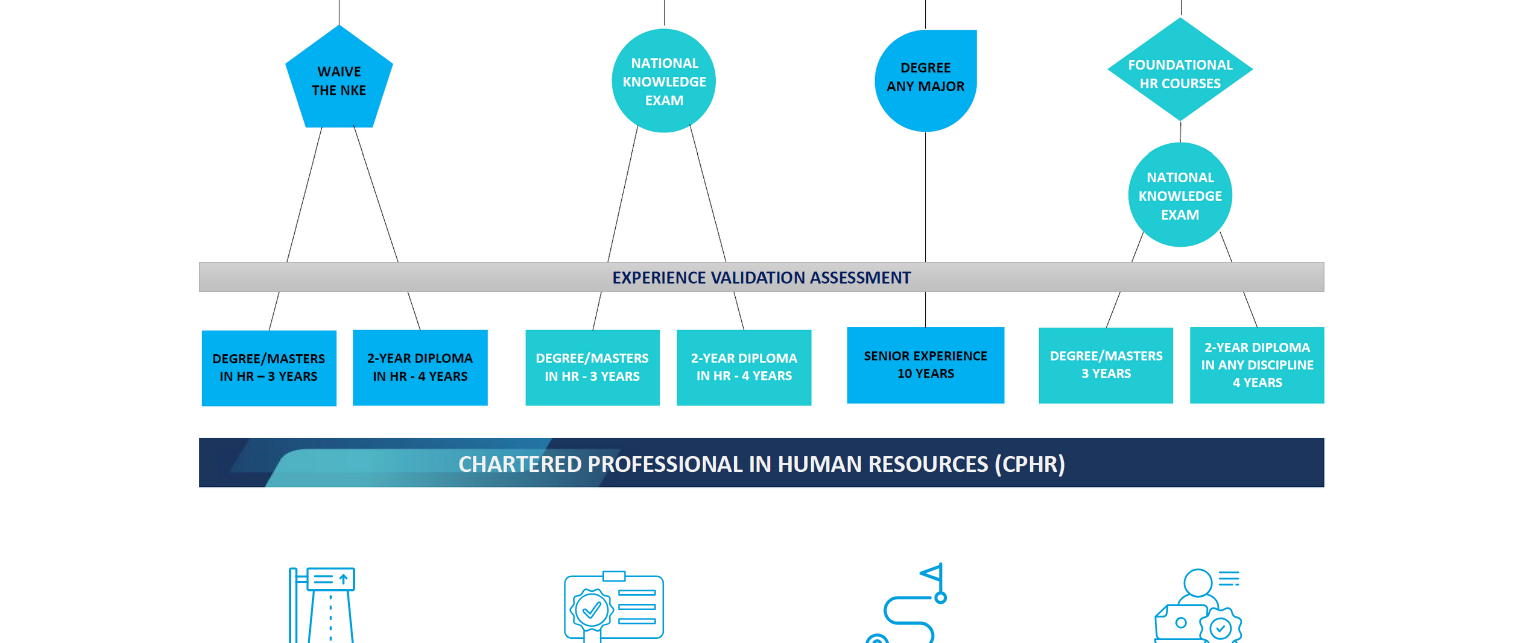 click at bounding box center [761, 152] 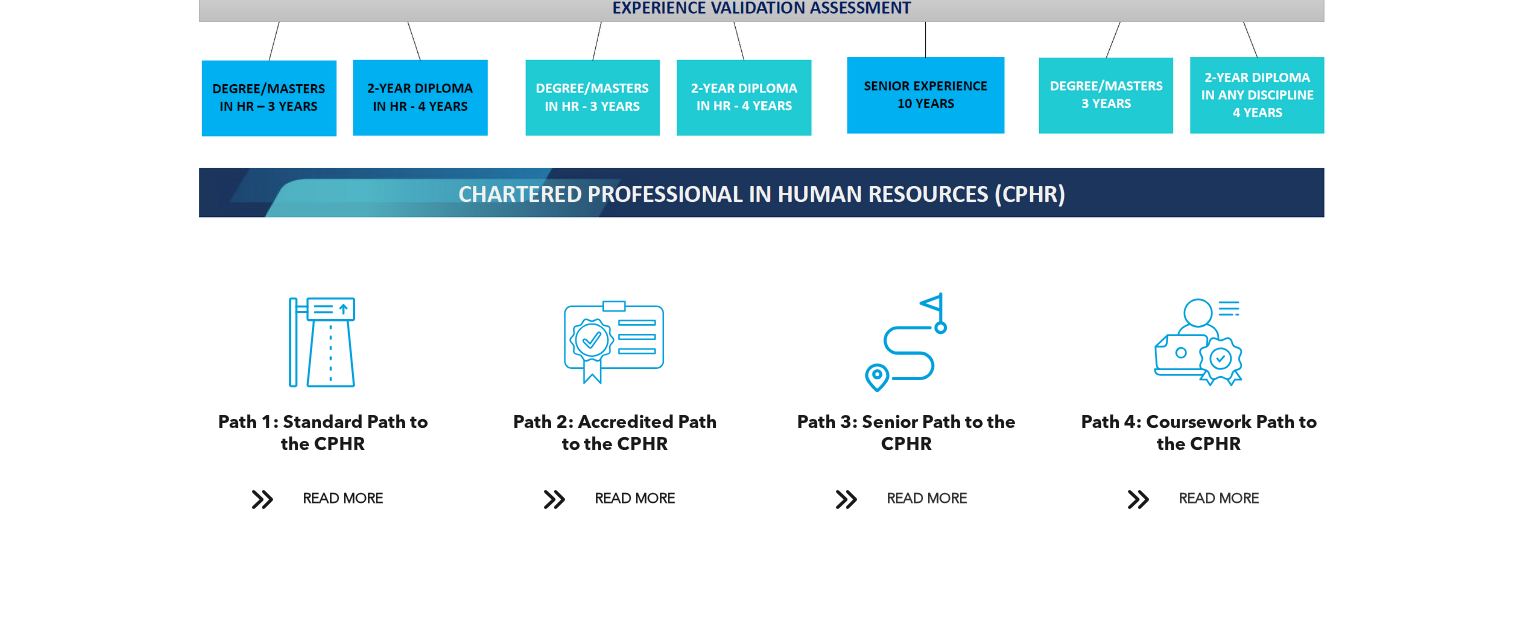 scroll, scrollTop: 2100, scrollLeft: 0, axis: vertical 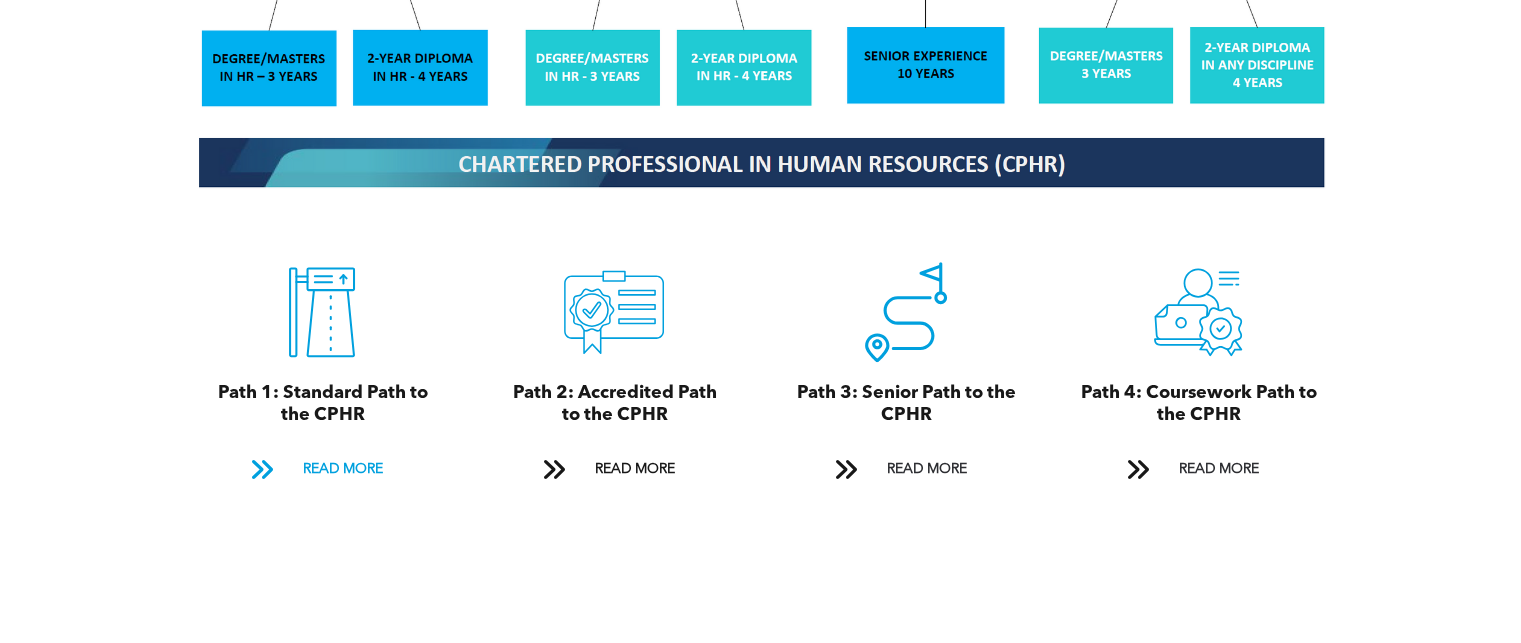 click on "READ MORE" at bounding box center [342, 469] 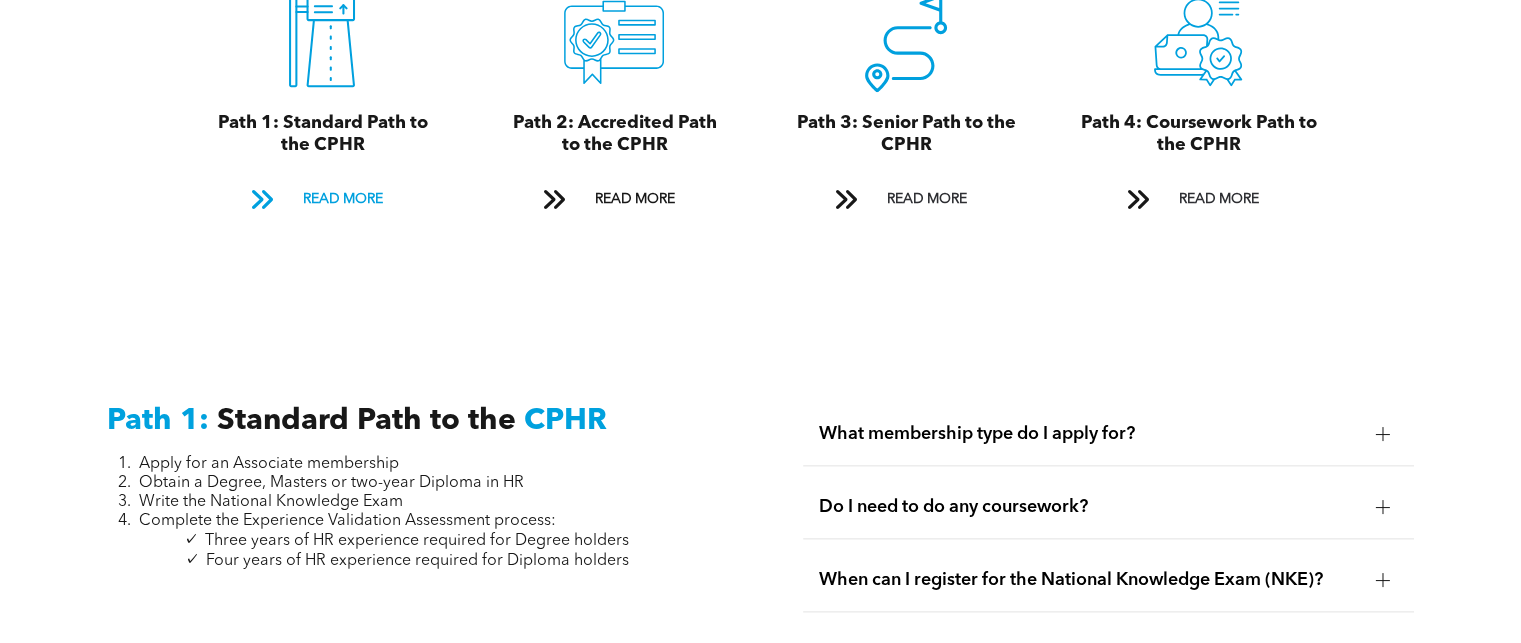 scroll, scrollTop: 2694, scrollLeft: 0, axis: vertical 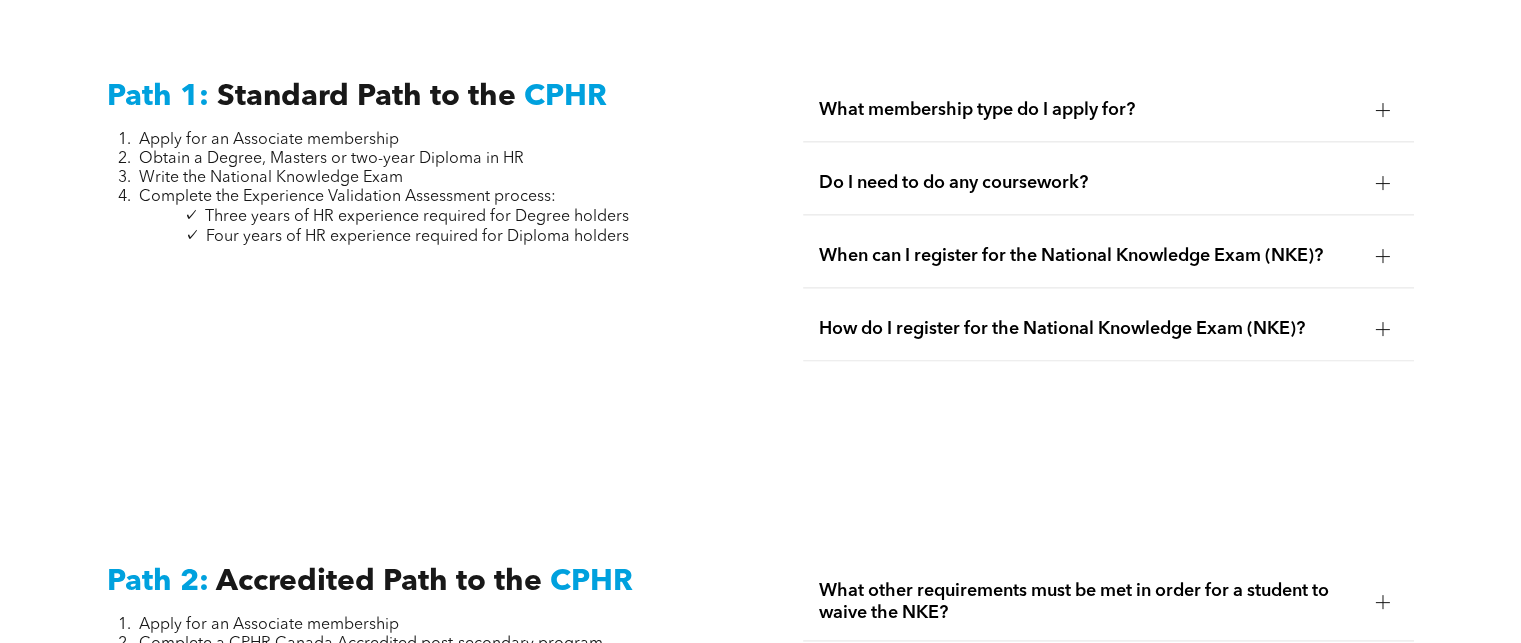 click on "What membership type do I apply for?" at bounding box center [1089, 110] 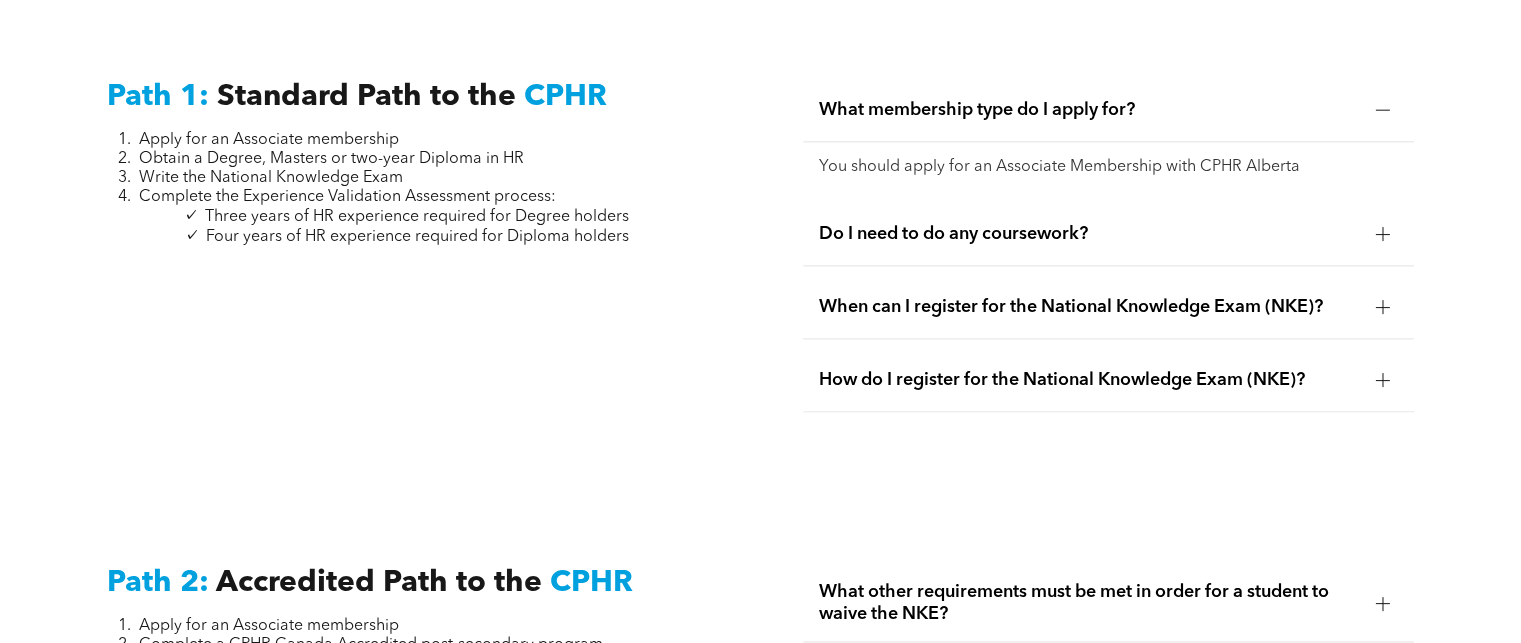 click on "Do I need to do any coursework?" at bounding box center (1089, 234) 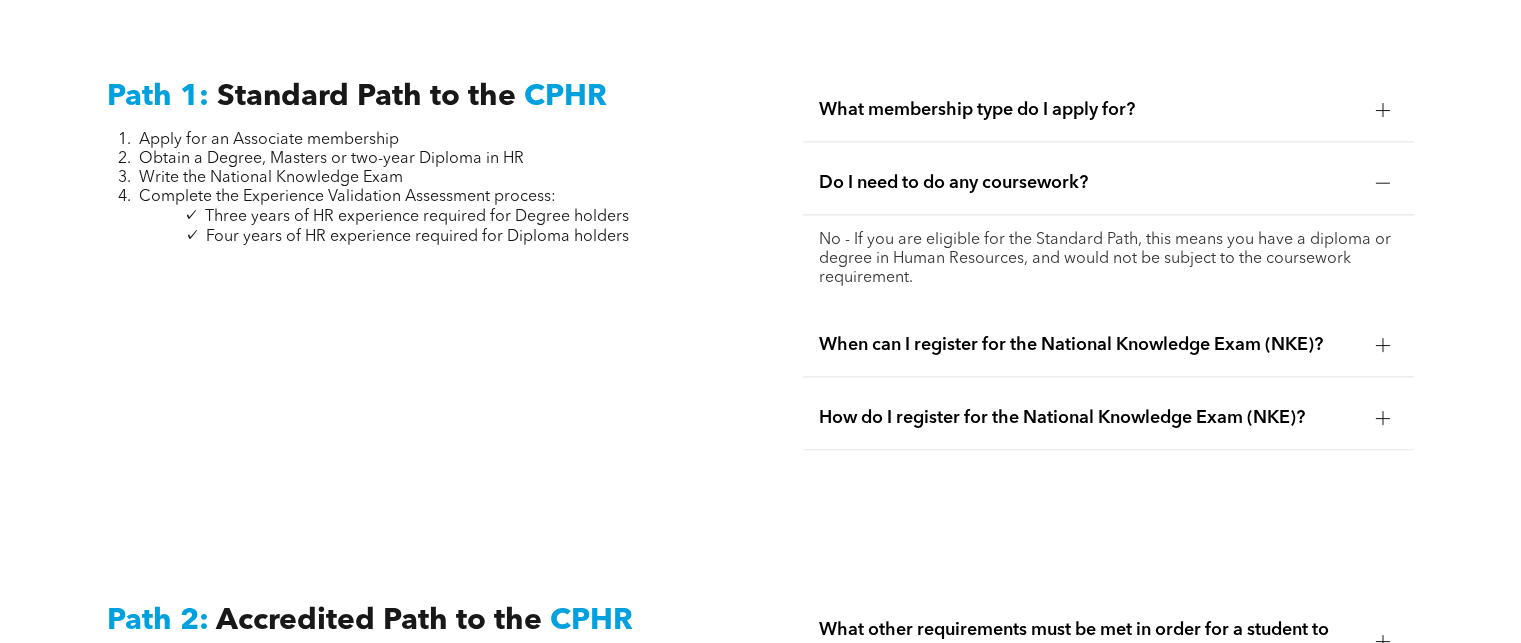 click on "When can I register for the National Knowledge Exam (NKE)?" at bounding box center (1089, 345) 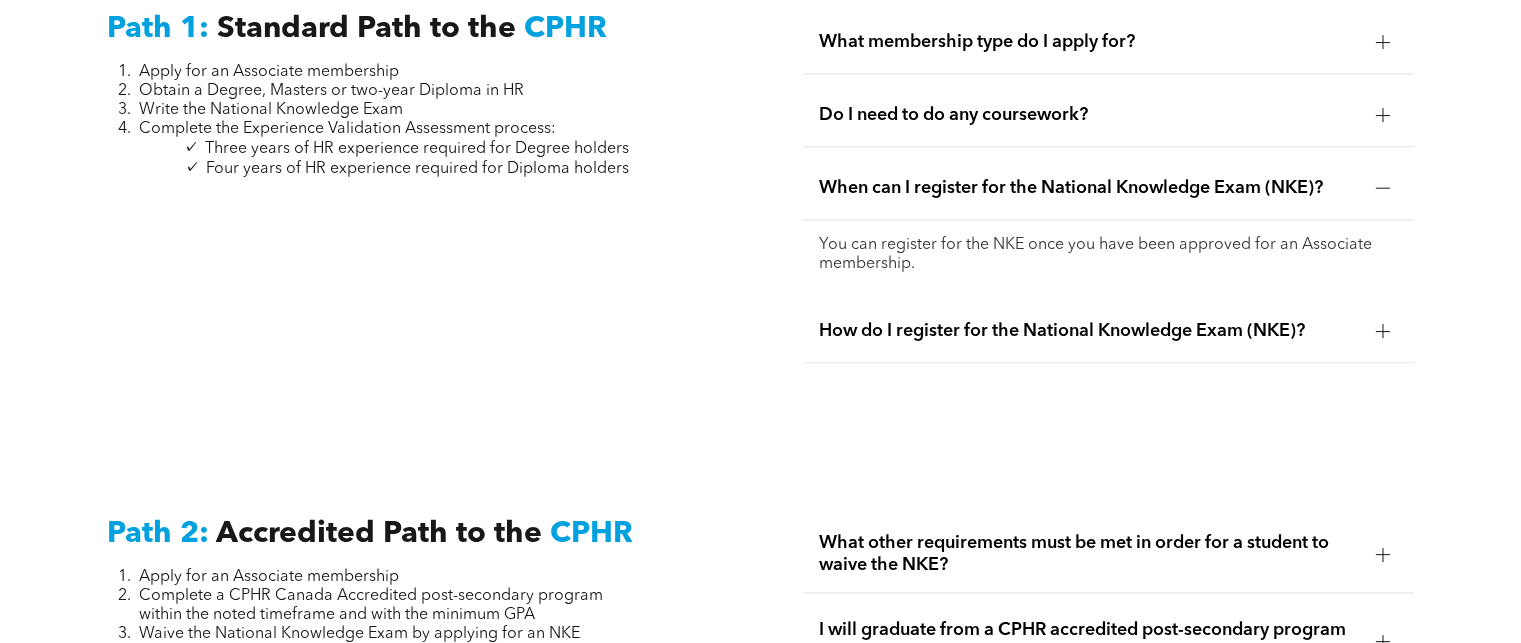 scroll, scrollTop: 2794, scrollLeft: 0, axis: vertical 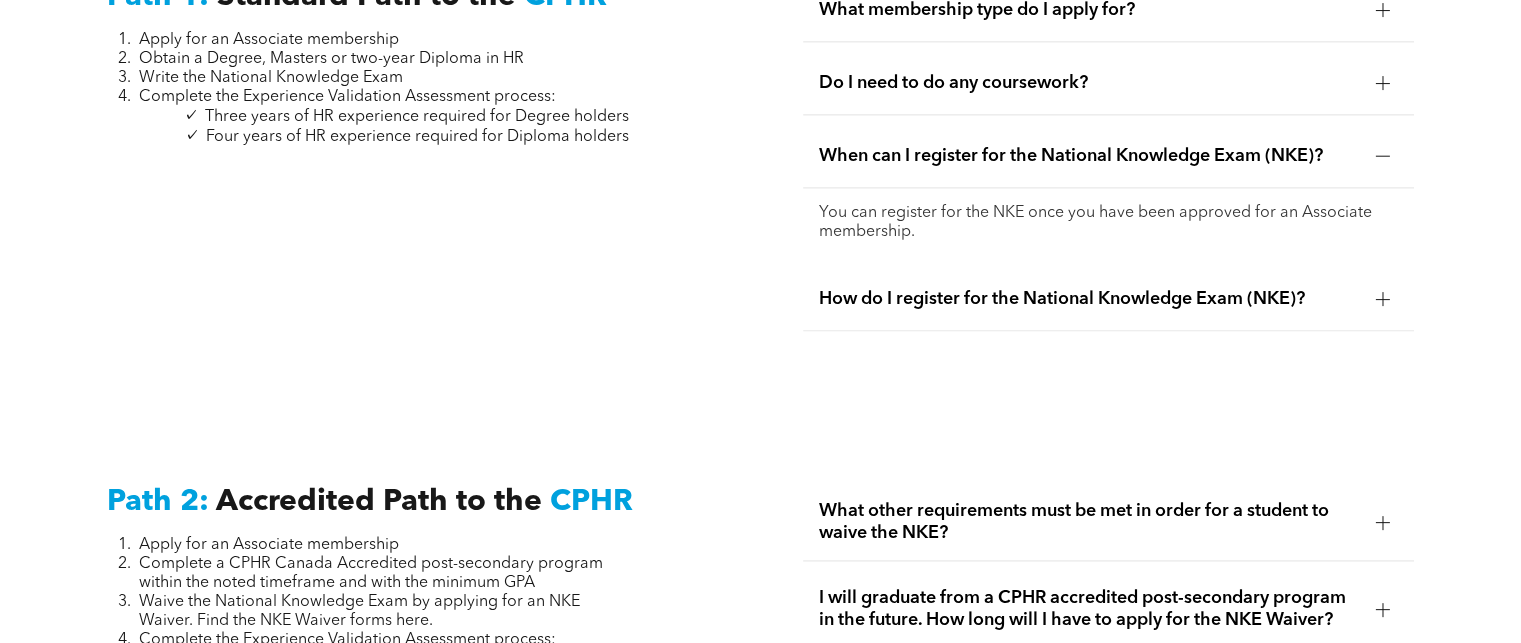 click on "How do I register for the National Knowledge Exam (NKE)?" at bounding box center (1089, 299) 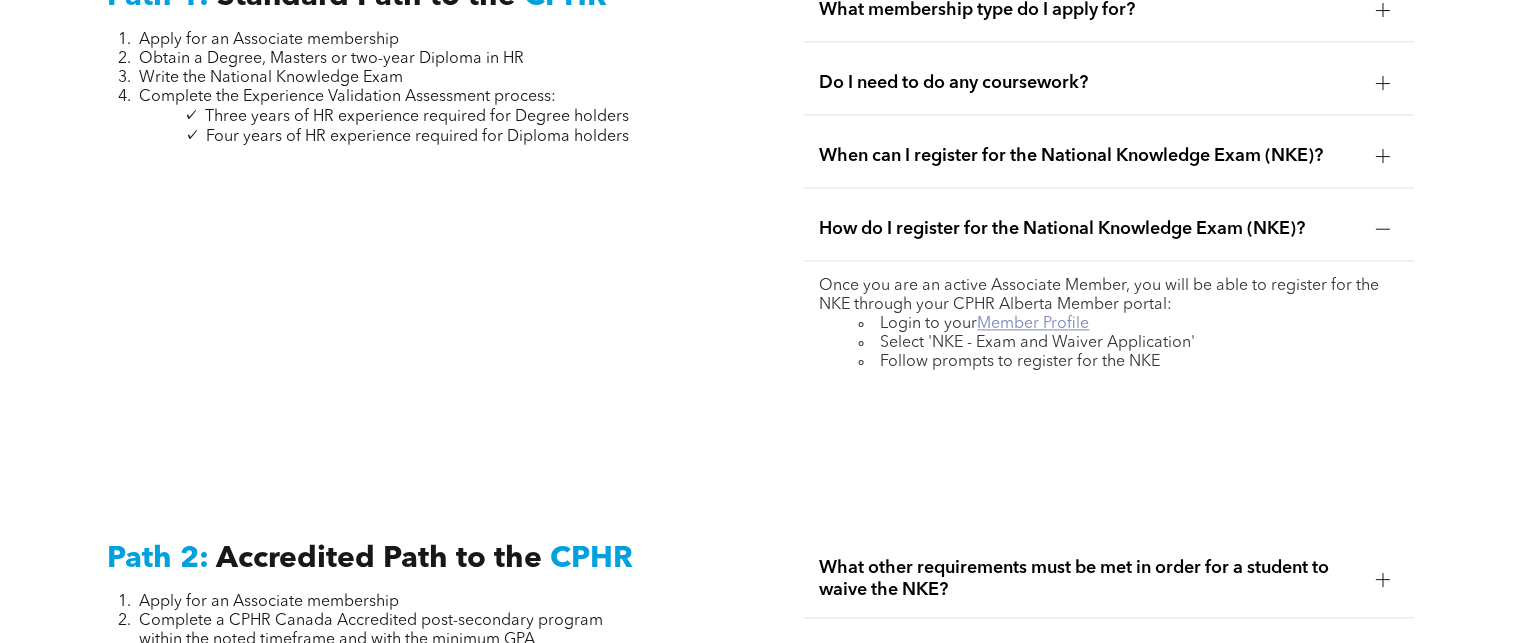 click on "Member Profile" at bounding box center [1033, 324] 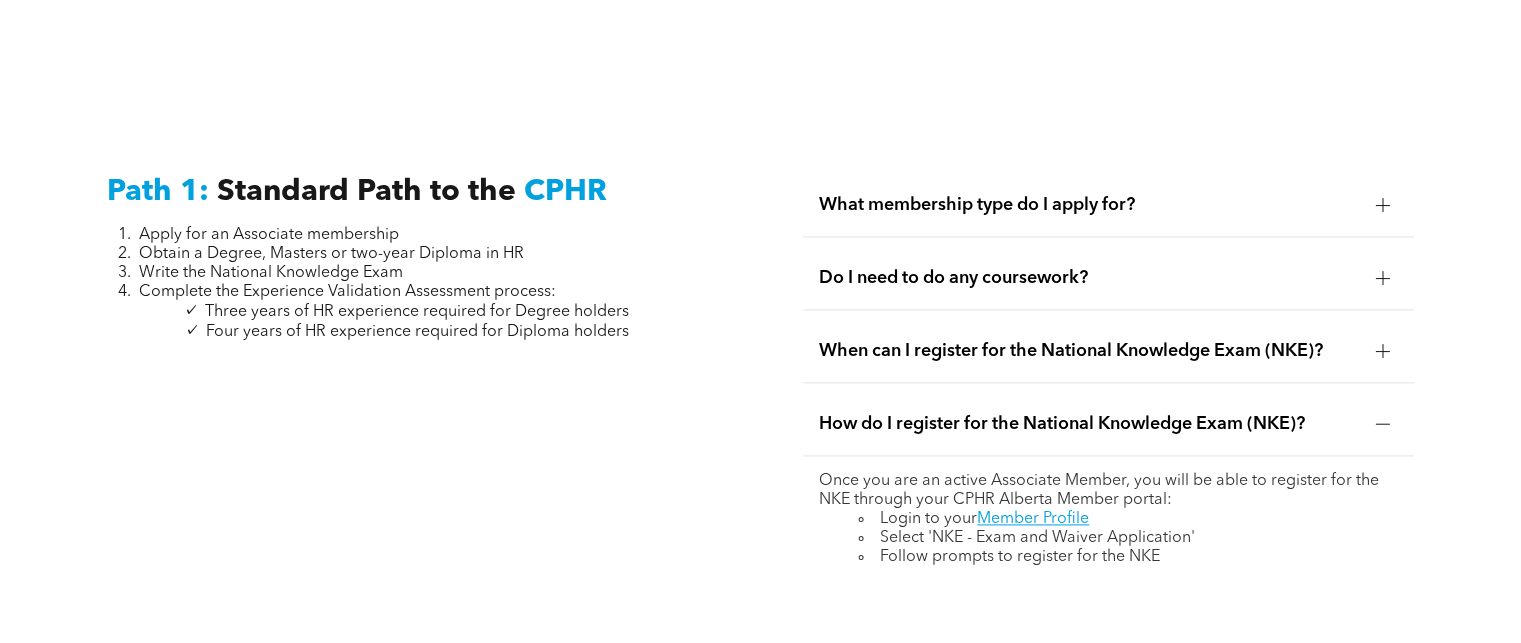 scroll, scrollTop: 2594, scrollLeft: 0, axis: vertical 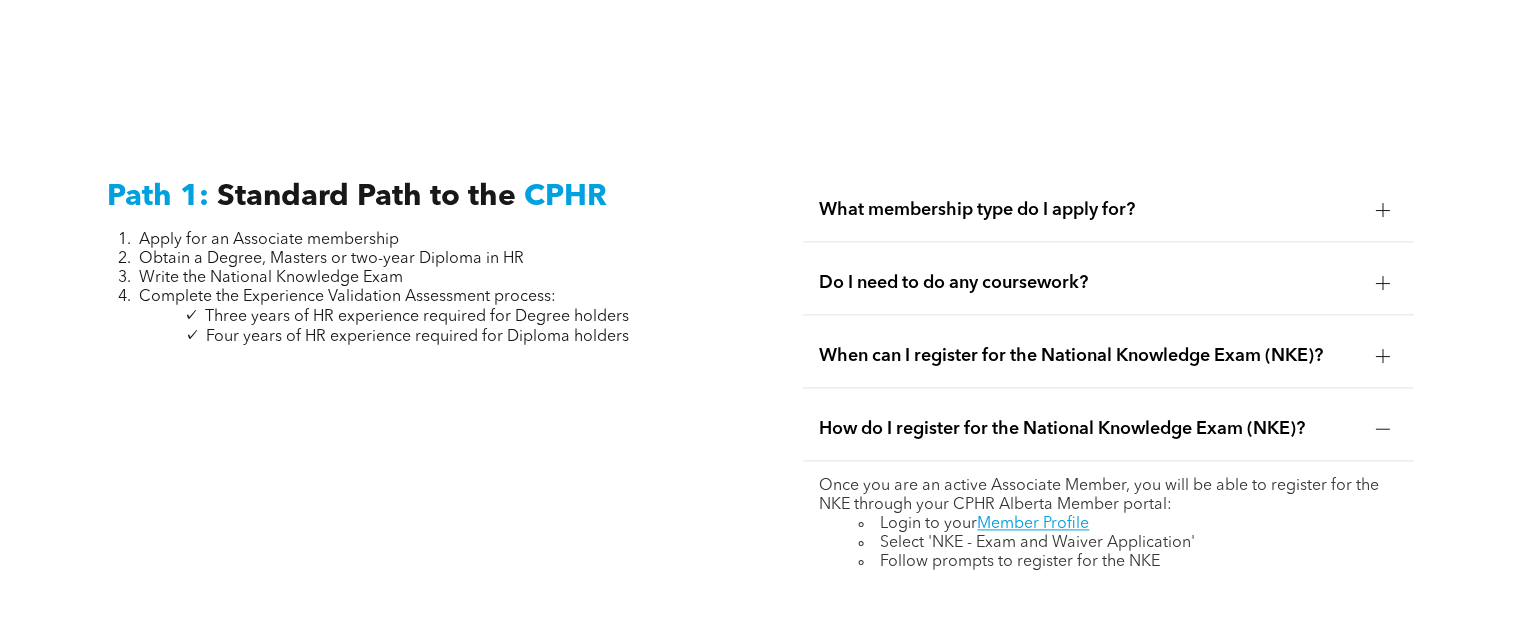 click on "What membership type do I apply for?" at bounding box center (1089, 210) 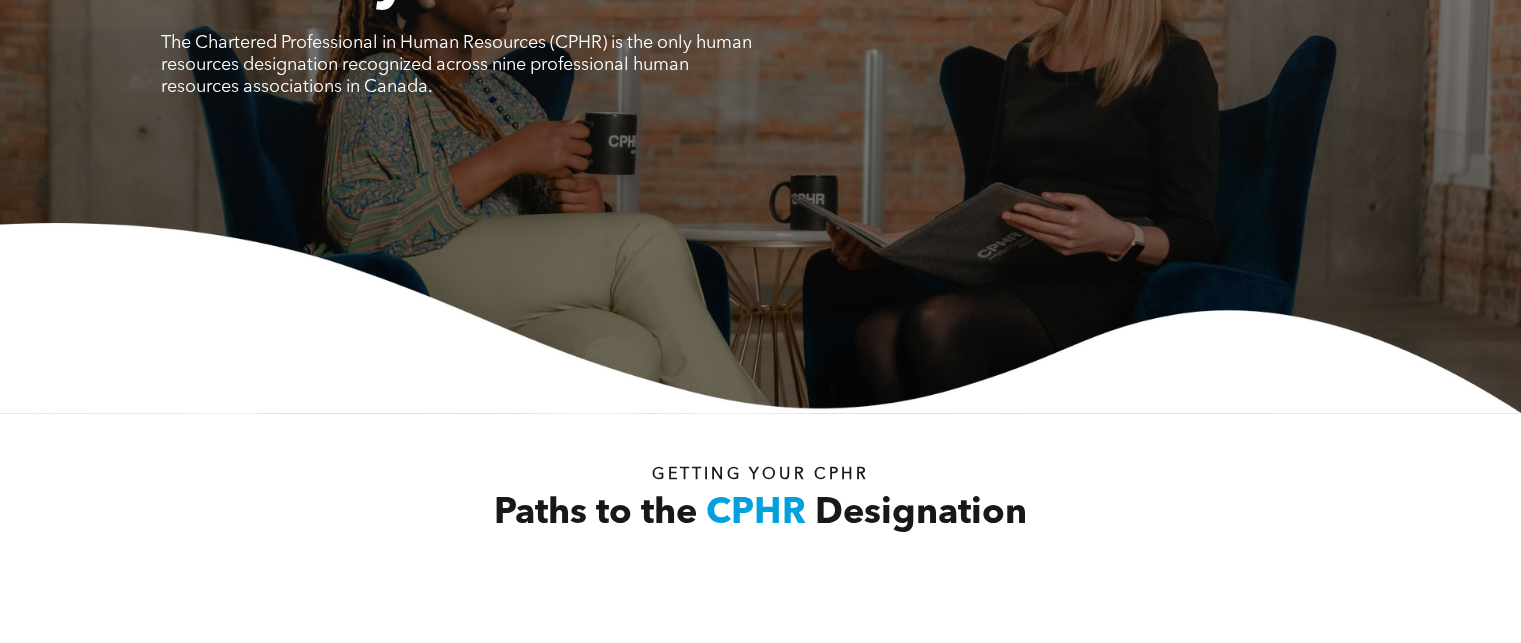 scroll, scrollTop: 0, scrollLeft: 0, axis: both 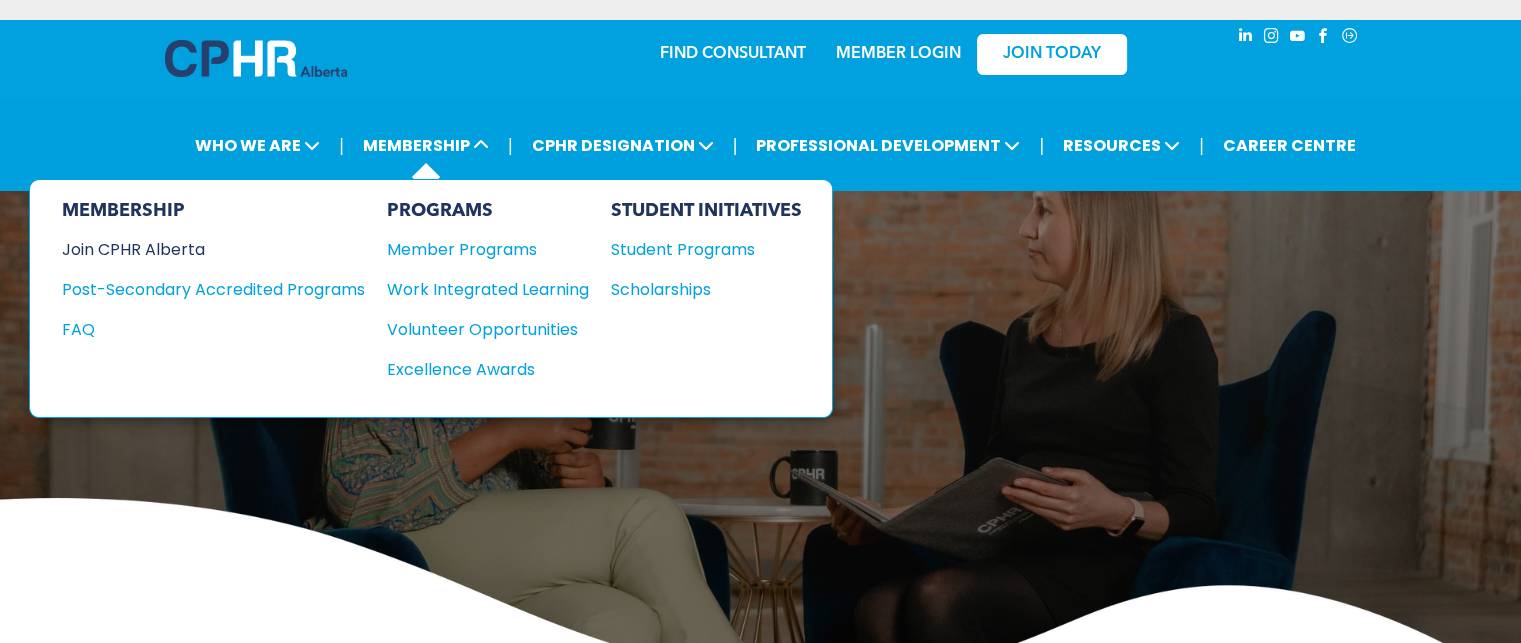 click on "Join CPHR Alberta" at bounding box center [198, 249] 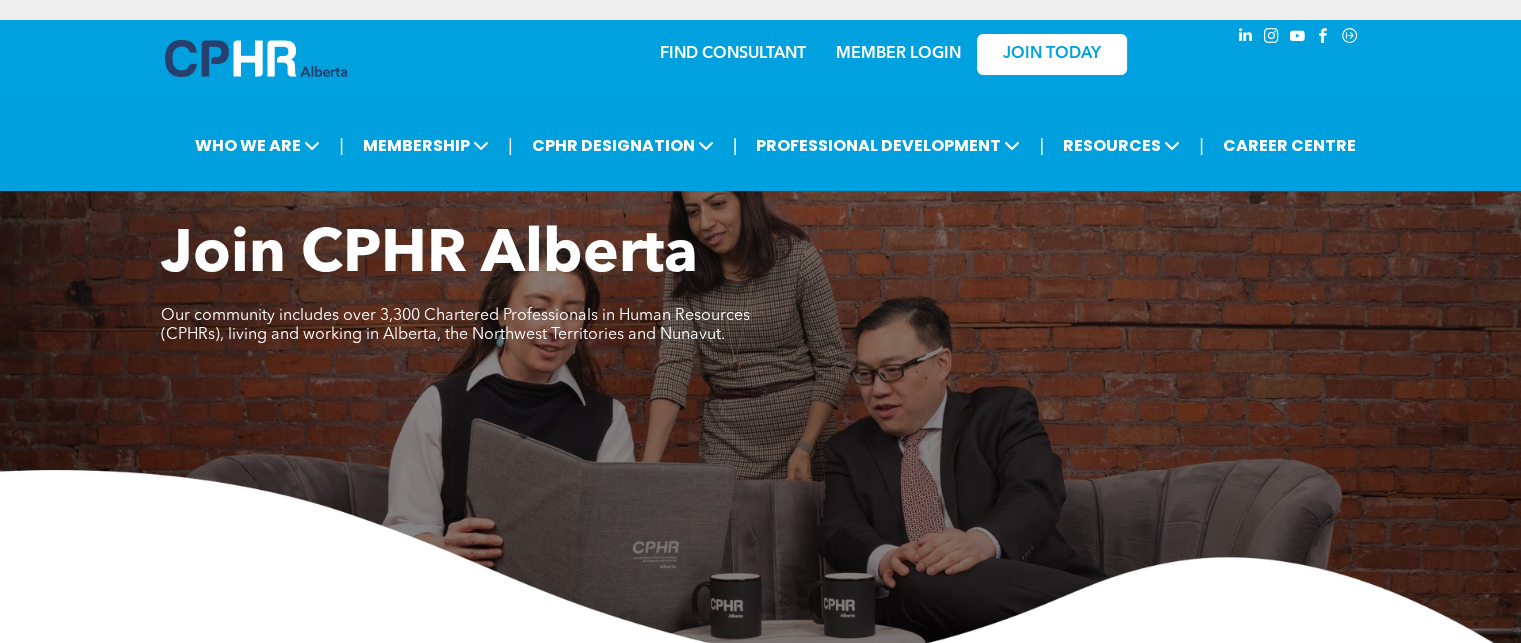 scroll, scrollTop: 400, scrollLeft: 0, axis: vertical 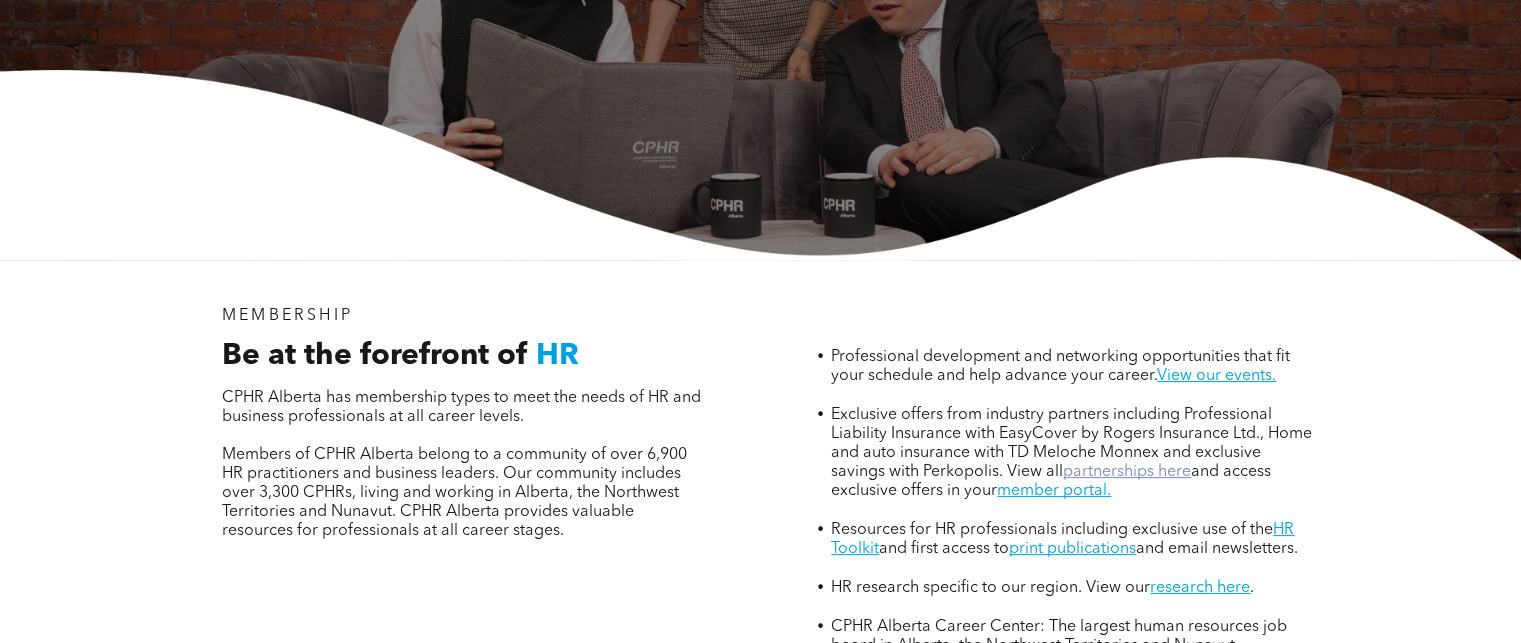 click on "partnerships here" at bounding box center [1127, 472] 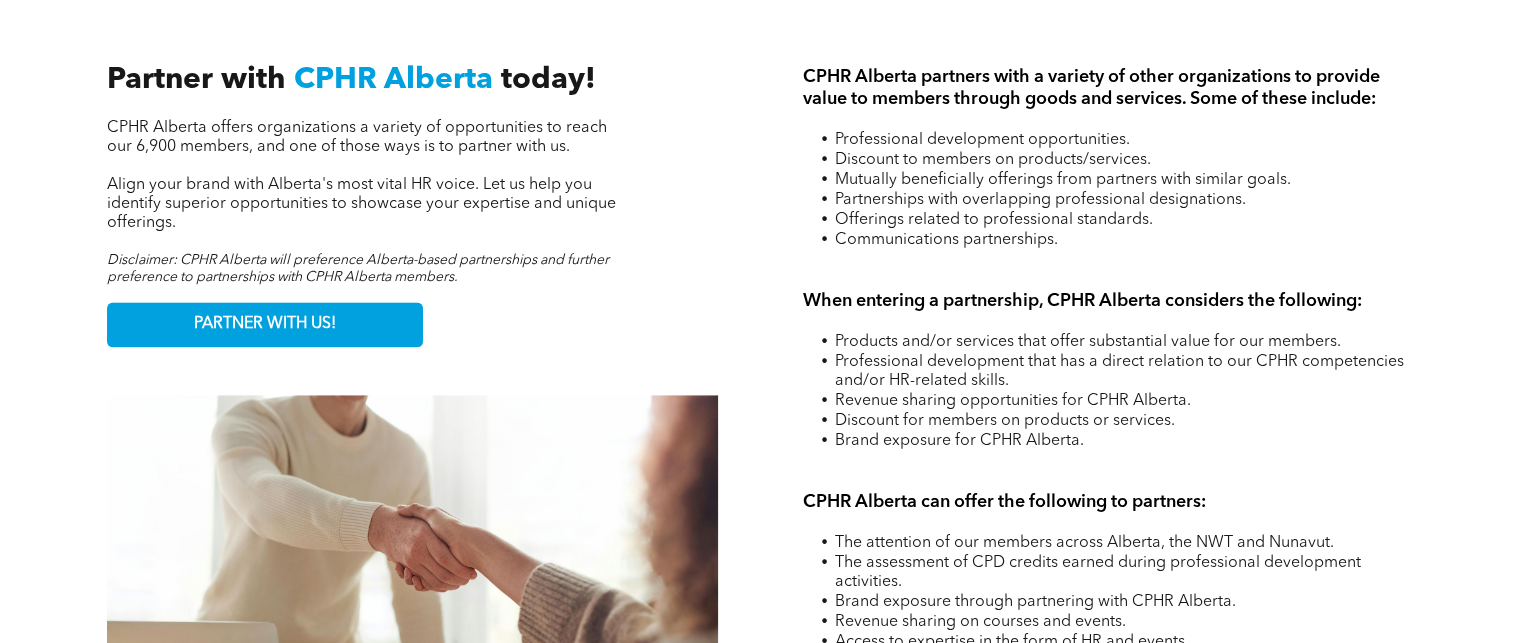 scroll, scrollTop: 2800, scrollLeft: 0, axis: vertical 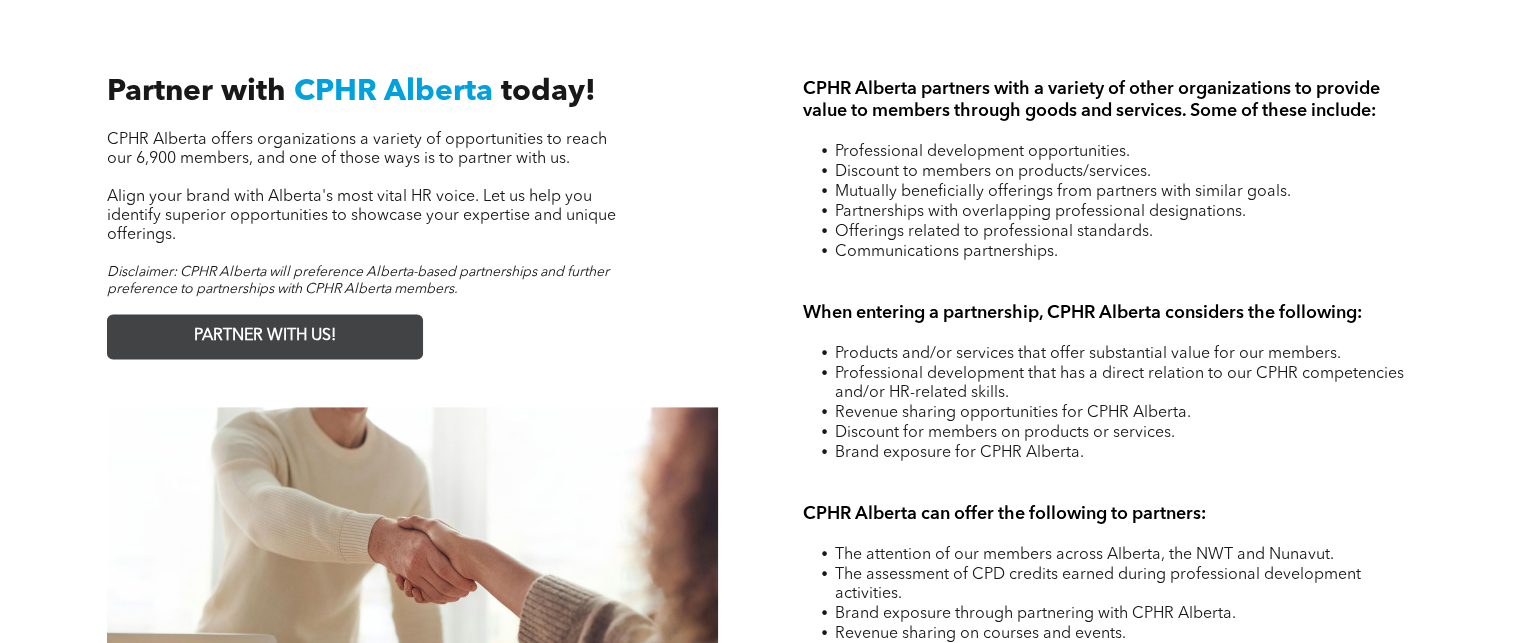 click on "PARTNER WITH US!" at bounding box center (265, 336) 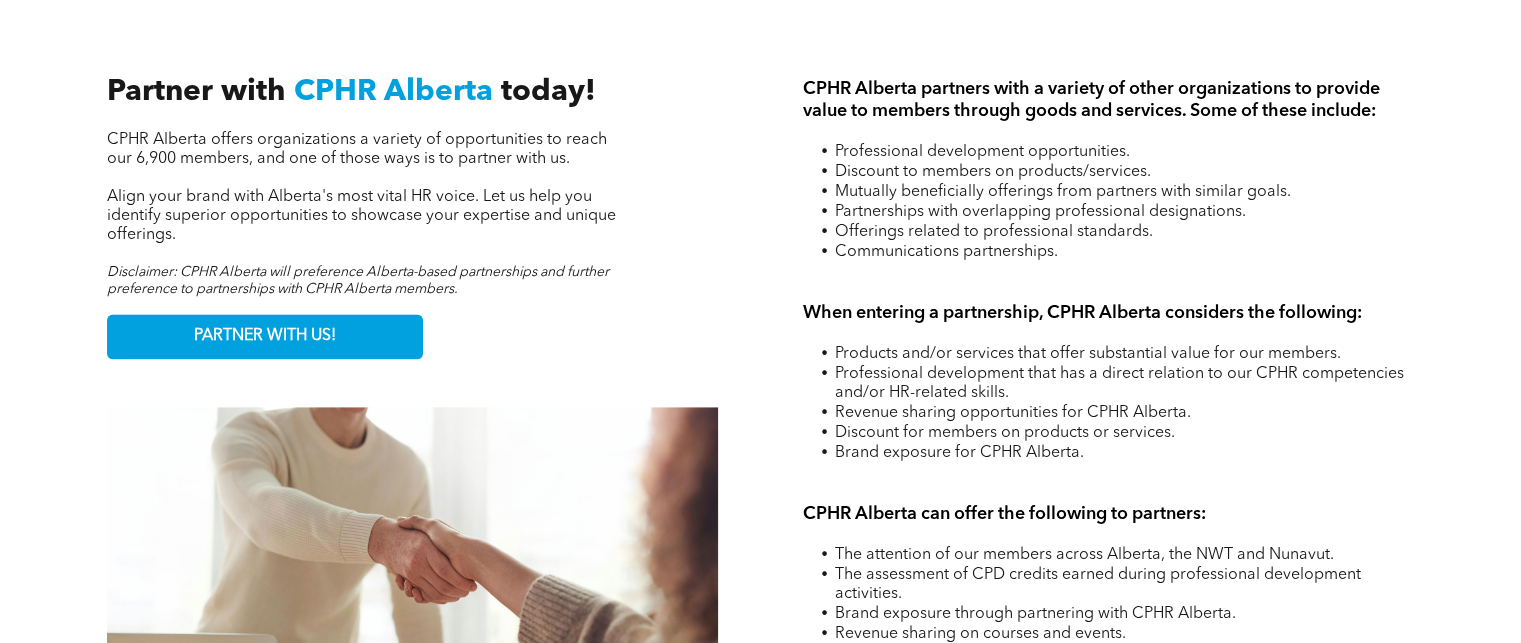 click on "CPHR Alberta" at bounding box center (393, 92) 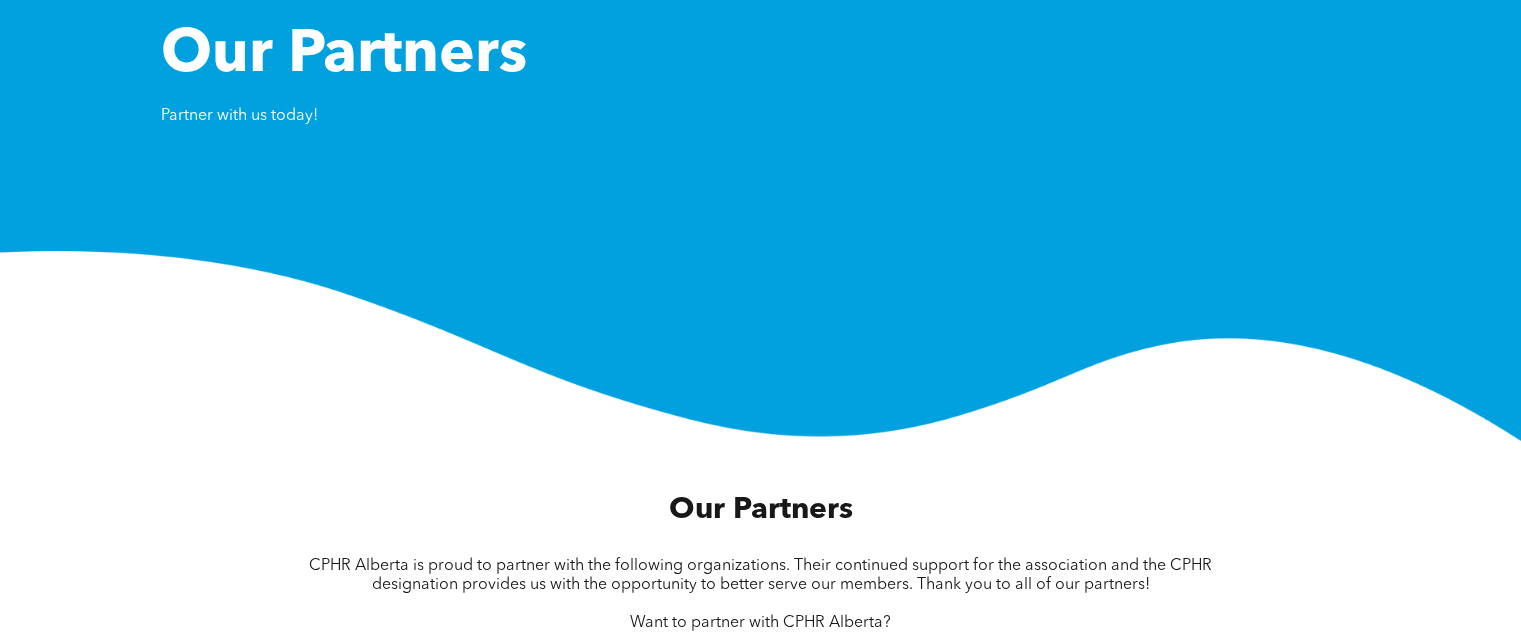 scroll, scrollTop: 0, scrollLeft: 0, axis: both 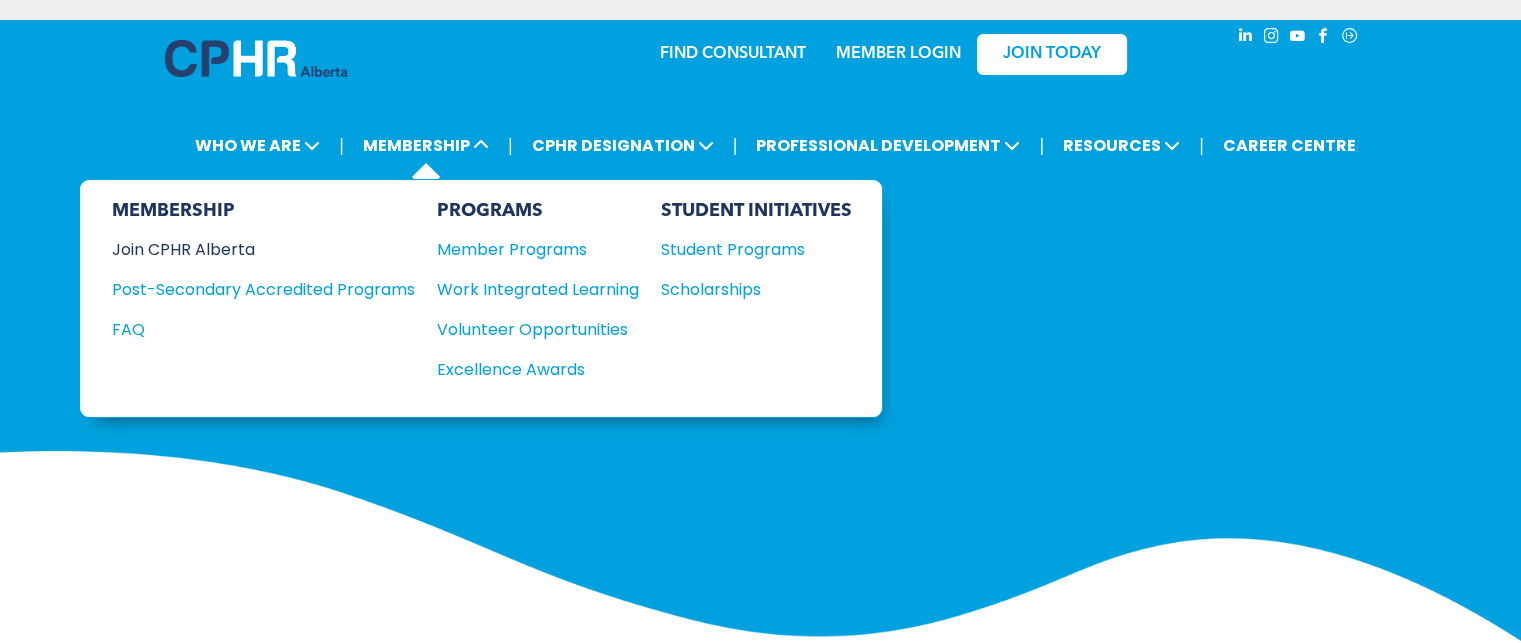 click on "Join CPHR Alberta" at bounding box center (248, 249) 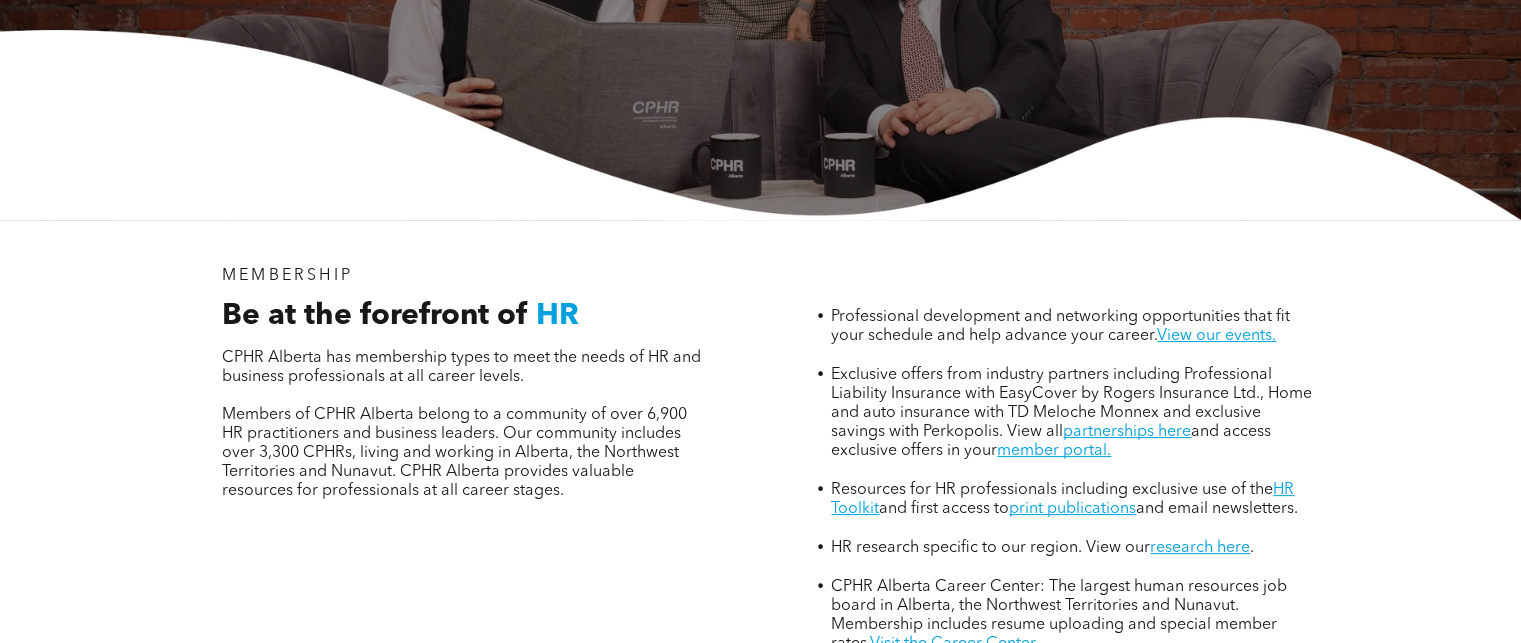 scroll, scrollTop: 500, scrollLeft: 0, axis: vertical 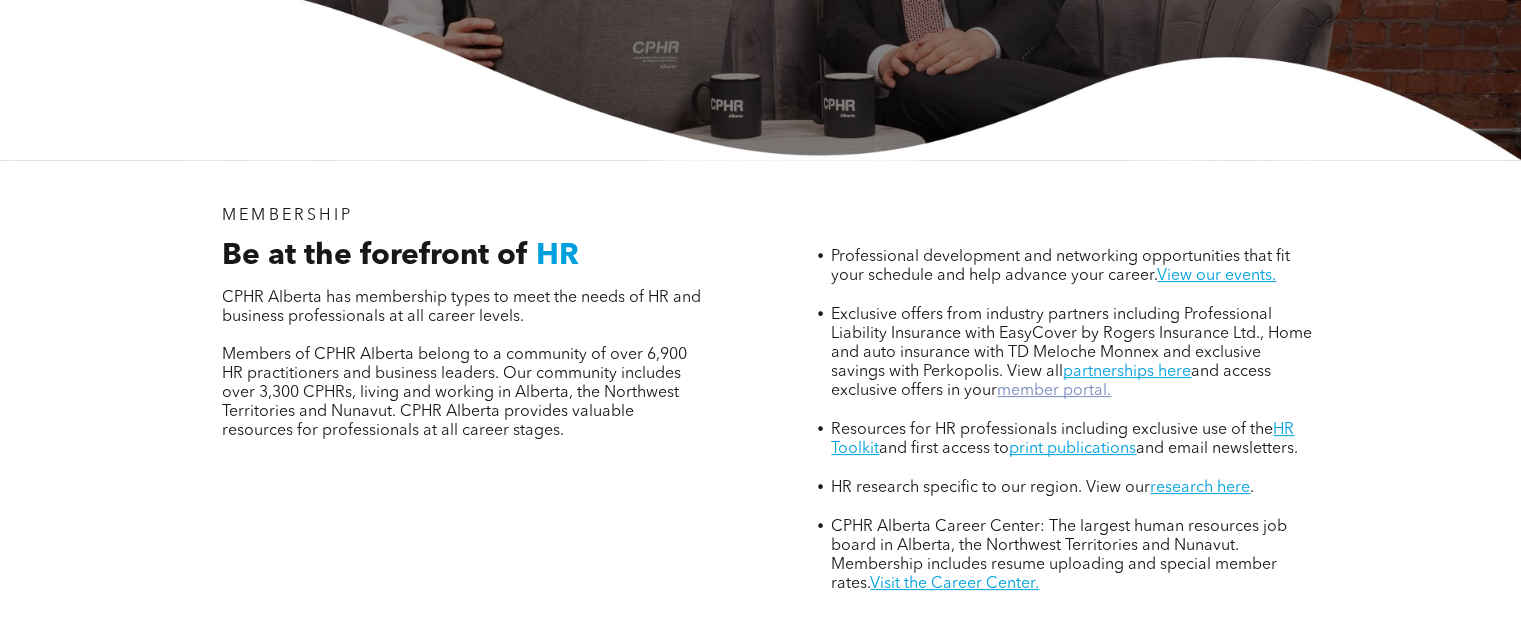 click on "member portal." at bounding box center (1054, 391) 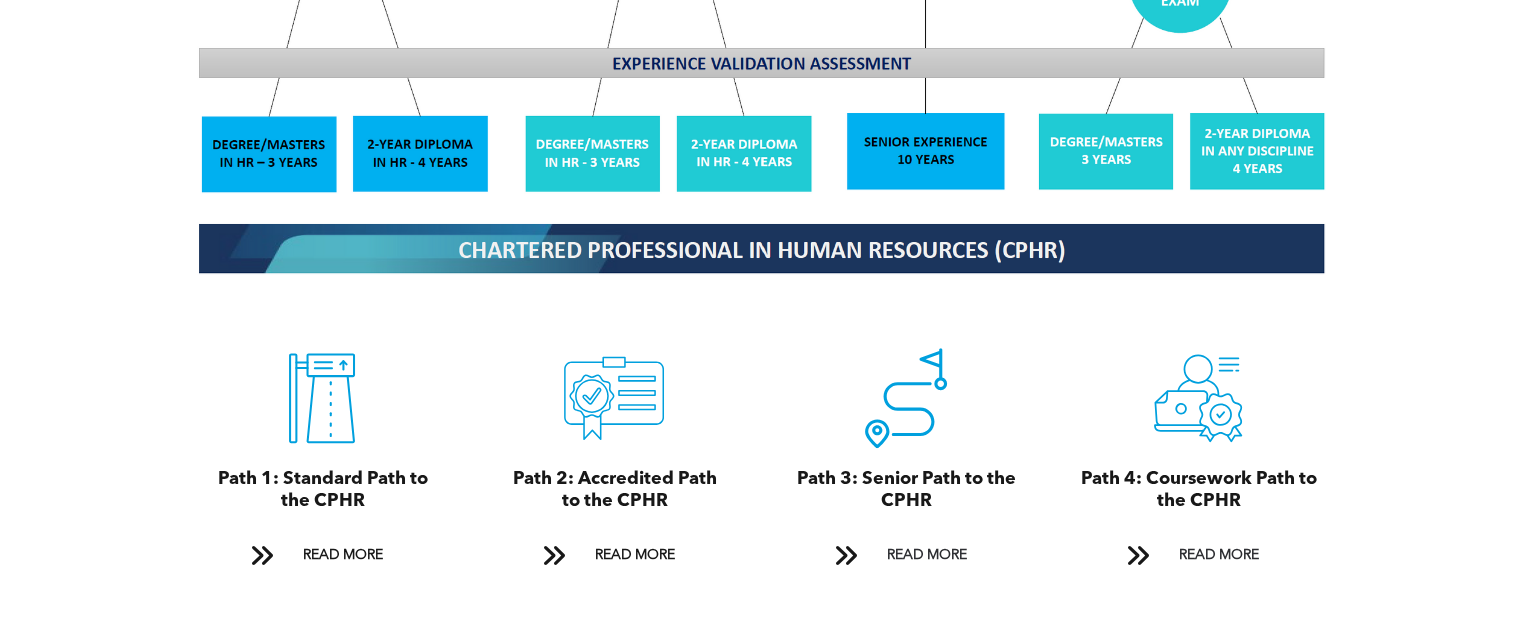 scroll, scrollTop: 2100, scrollLeft: 0, axis: vertical 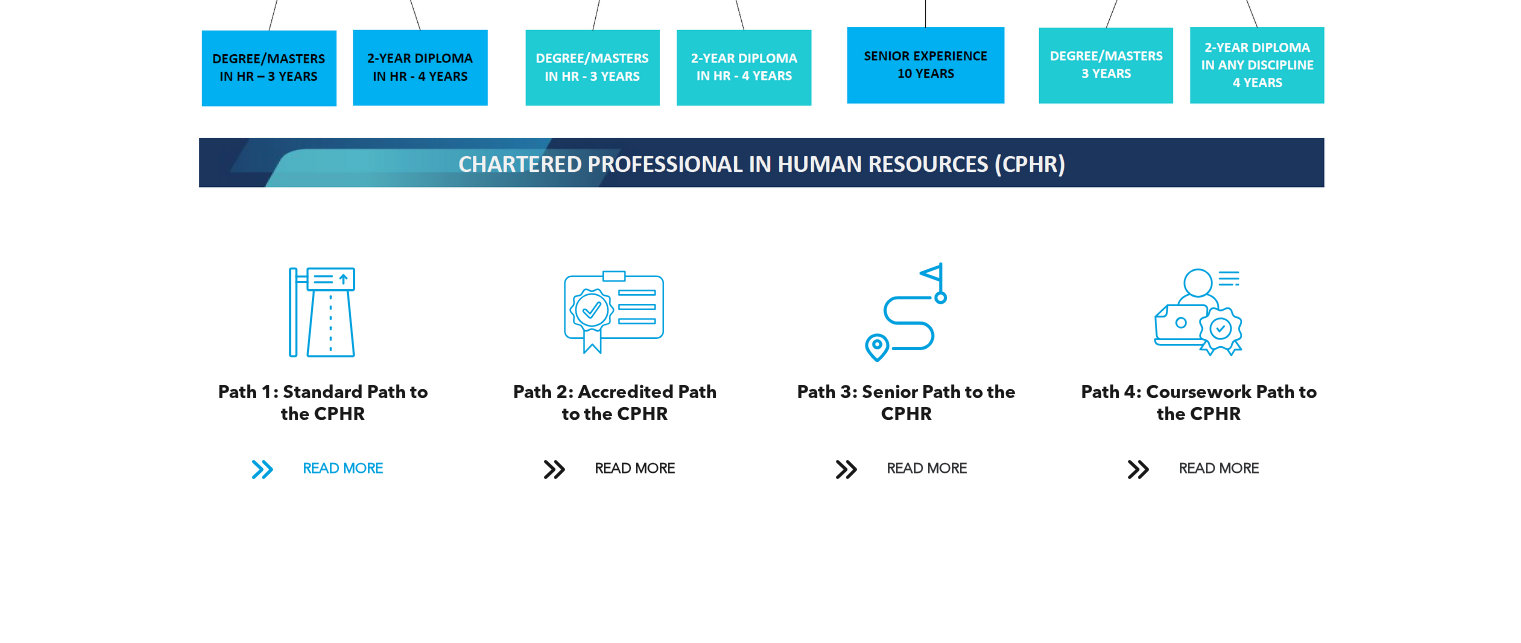 click on "READ MORE" at bounding box center [342, 469] 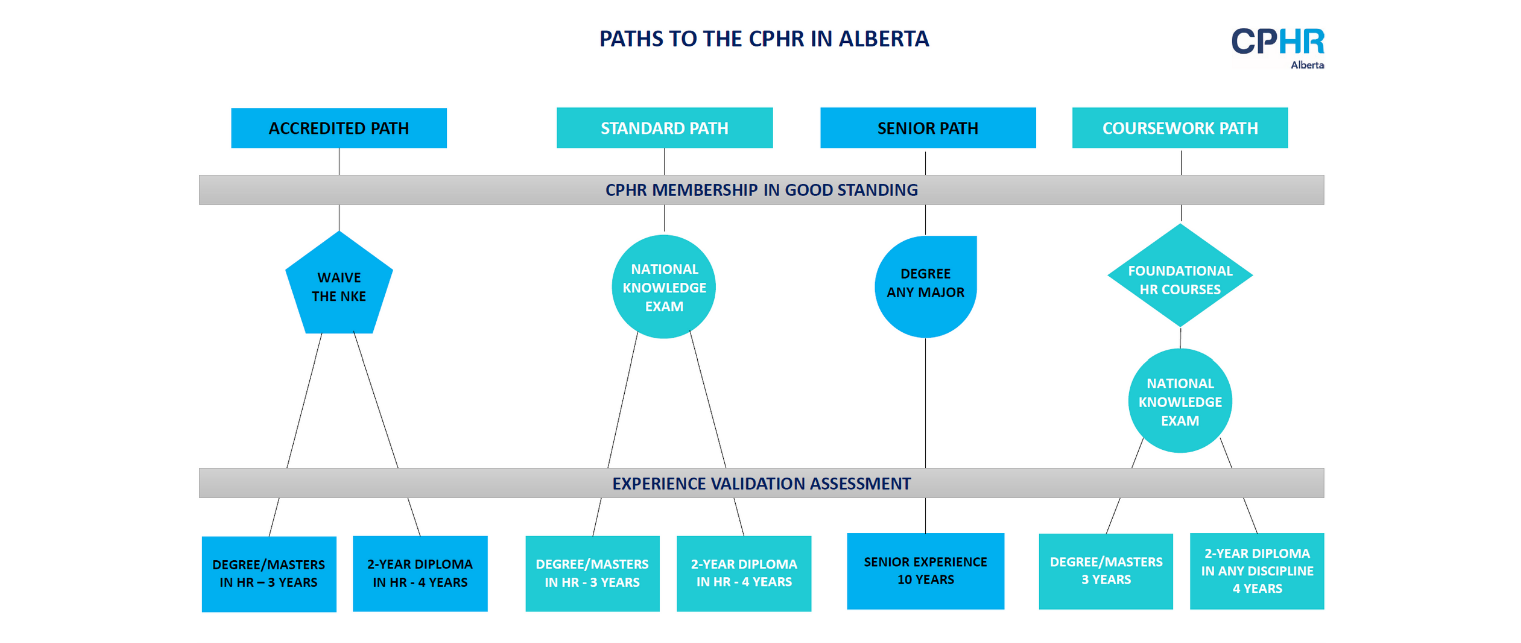 scroll, scrollTop: 1694, scrollLeft: 0, axis: vertical 